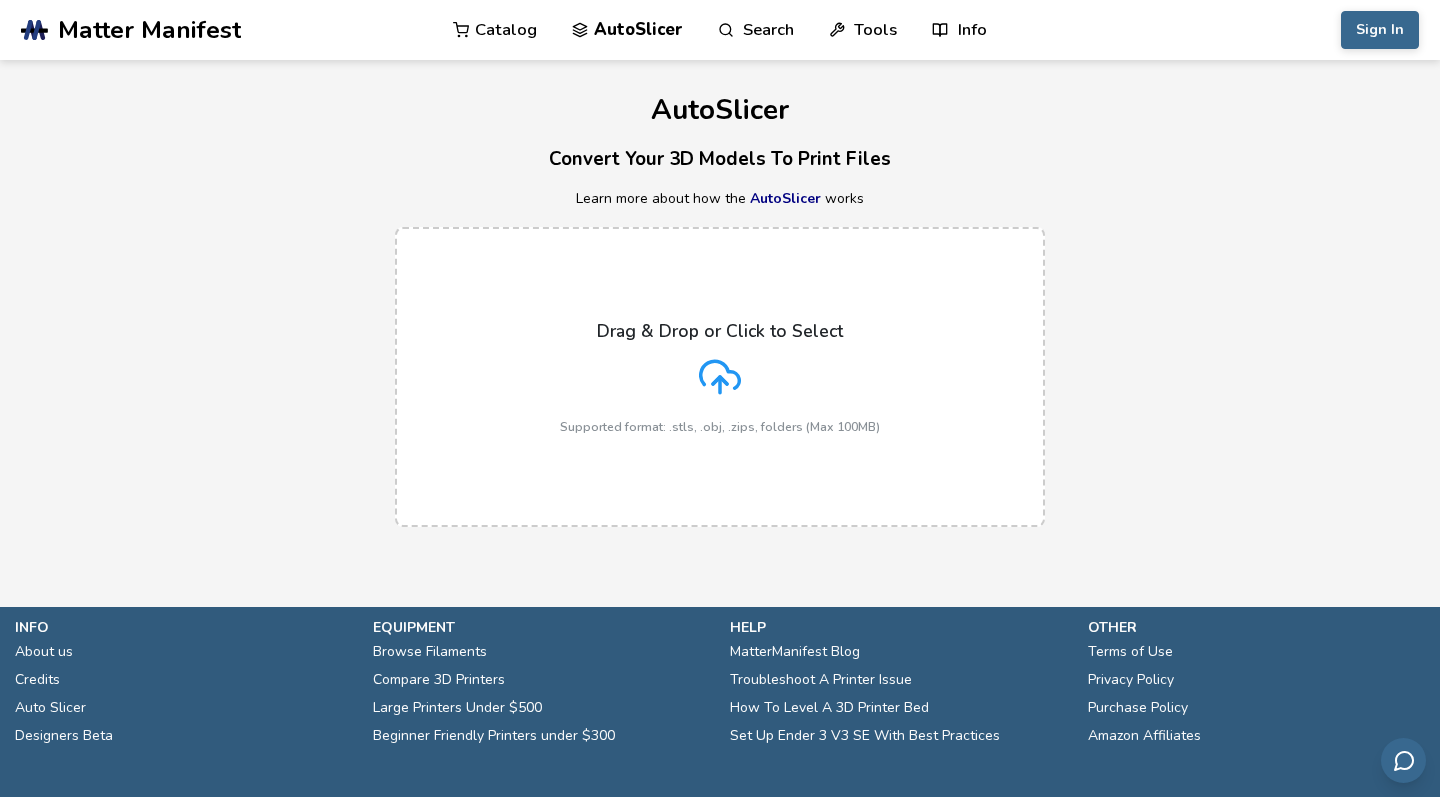 scroll, scrollTop: 0, scrollLeft: 0, axis: both 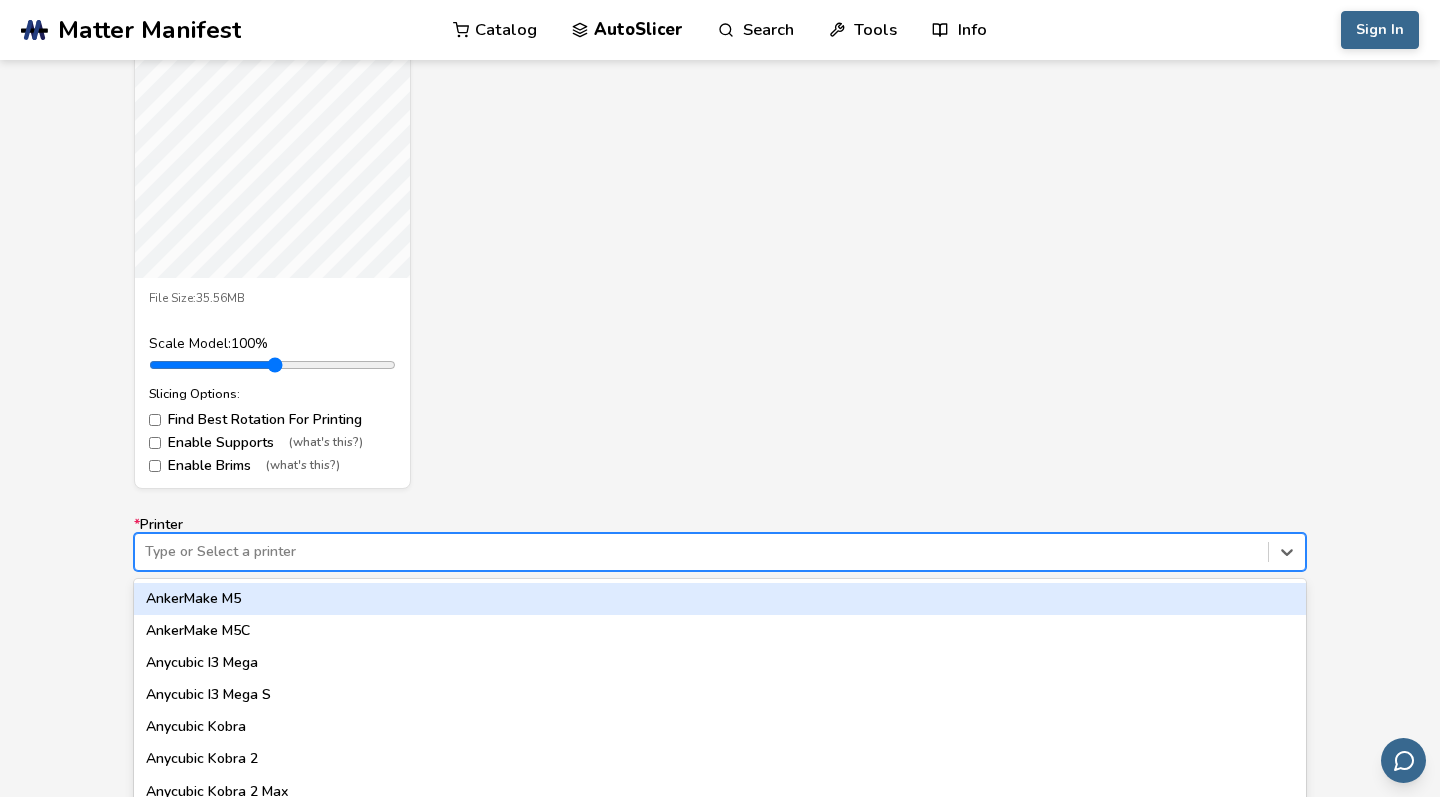 click on "Type or Select a printer [PRINTER_LIST]" at bounding box center (720, 552) 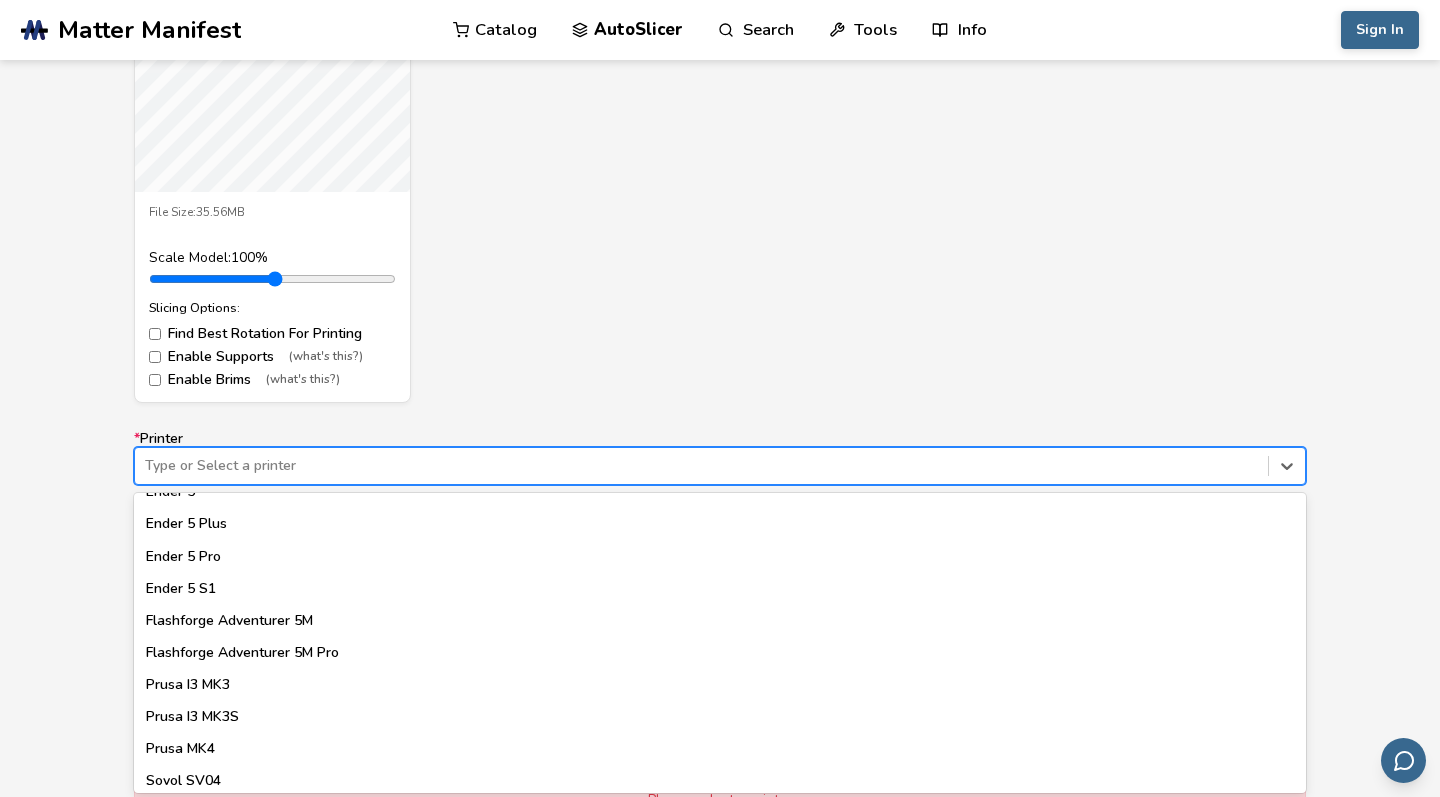 scroll, scrollTop: 1555, scrollLeft: 0, axis: vertical 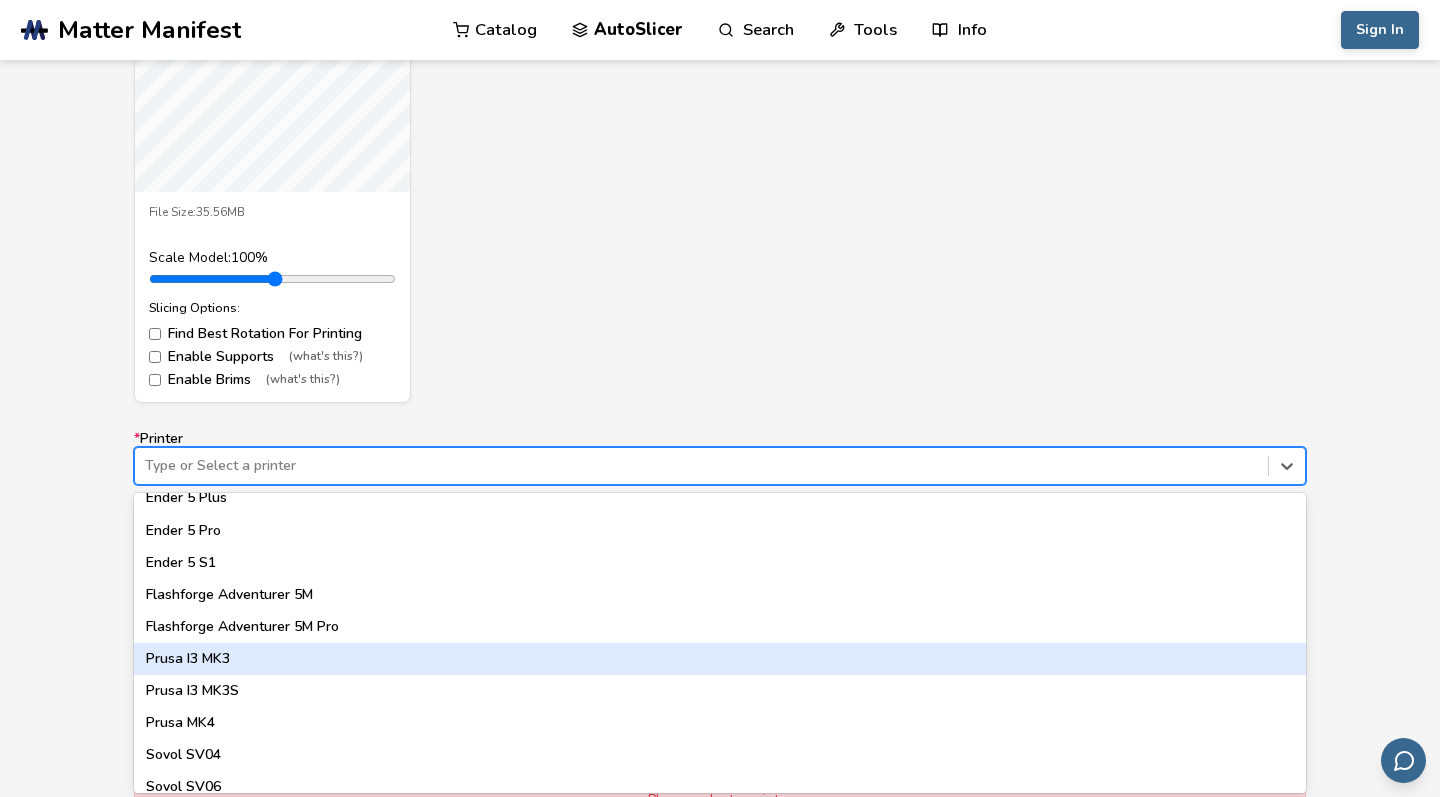 click on "Prusa I3 MK3" at bounding box center [720, 659] 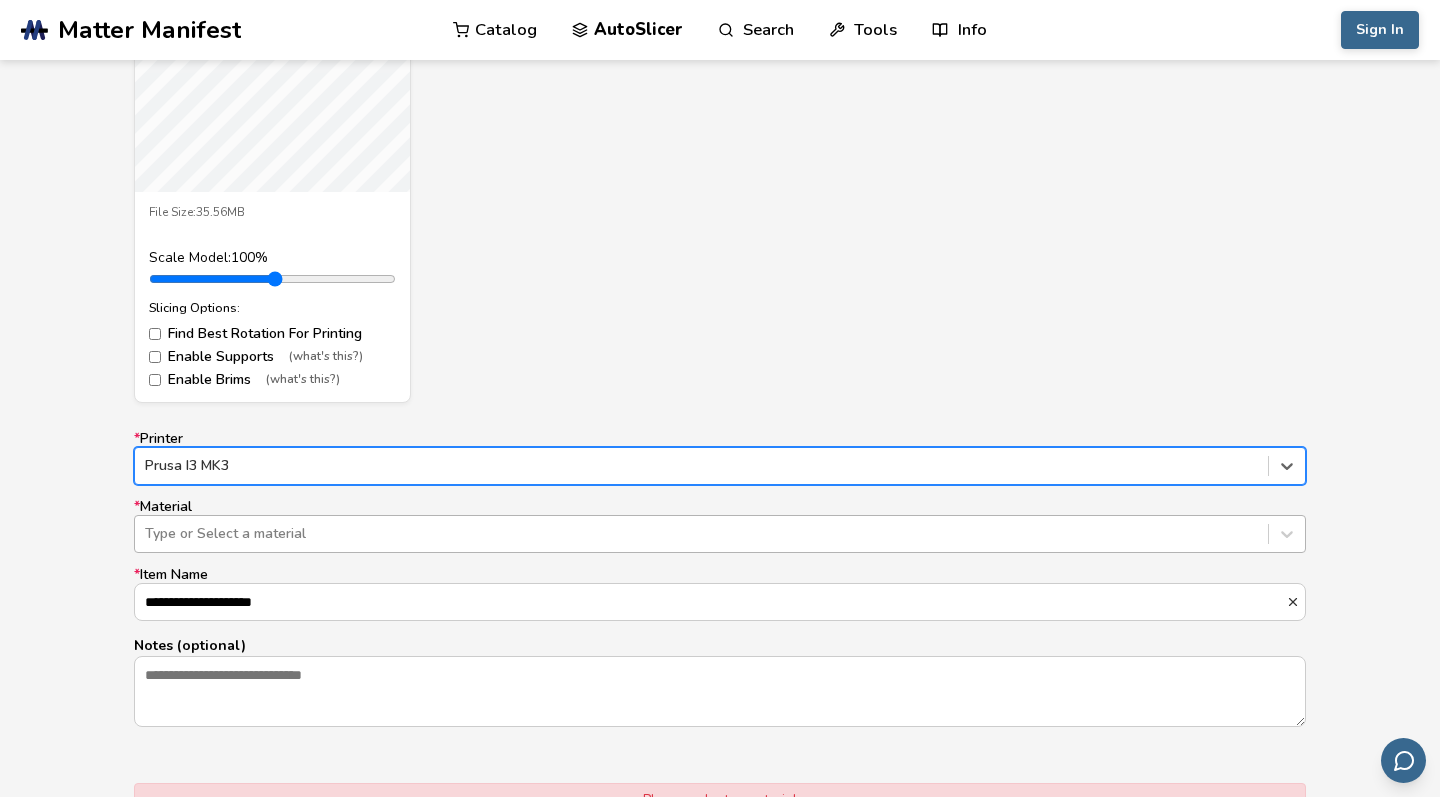 click at bounding box center [701, 534] 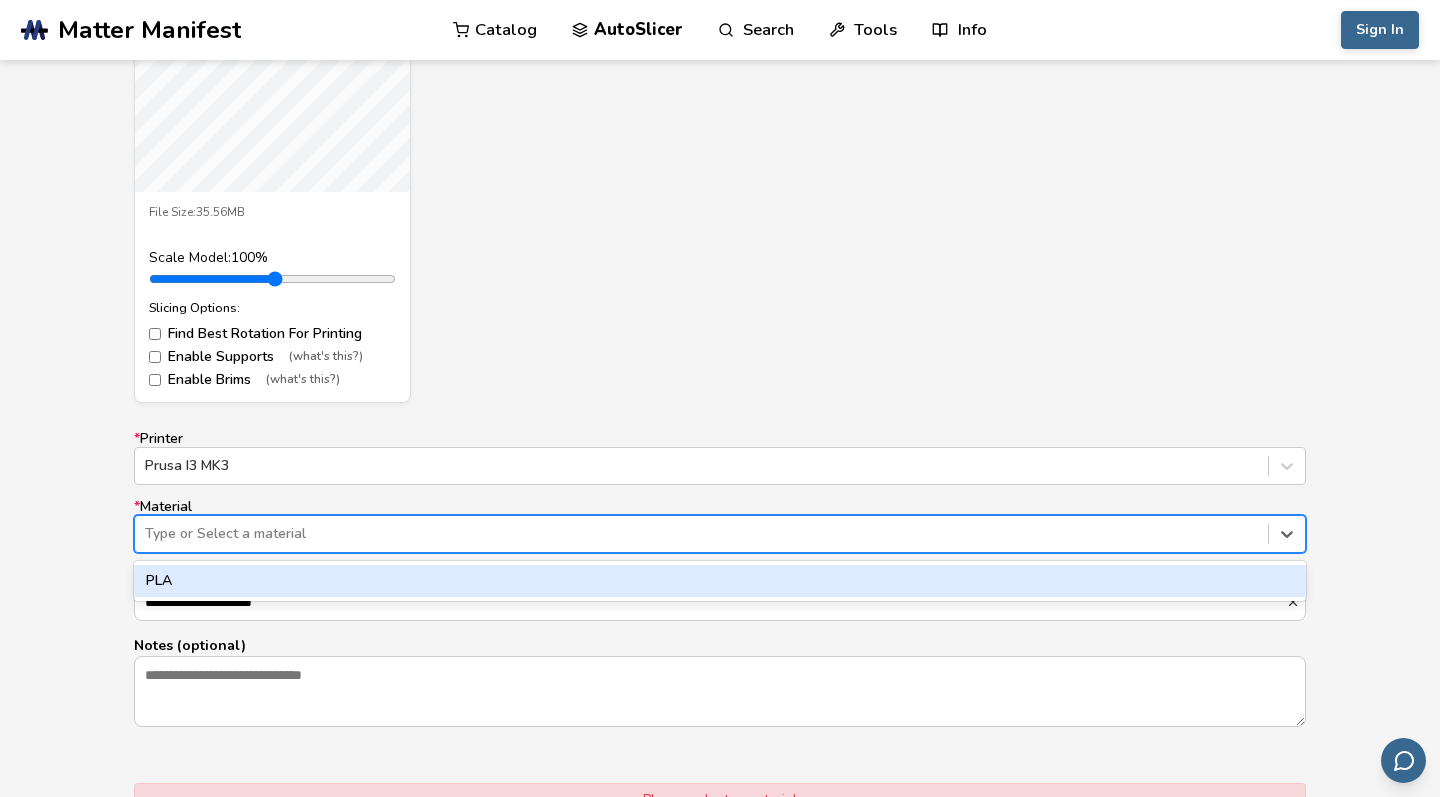 click on "PLA" at bounding box center (720, 581) 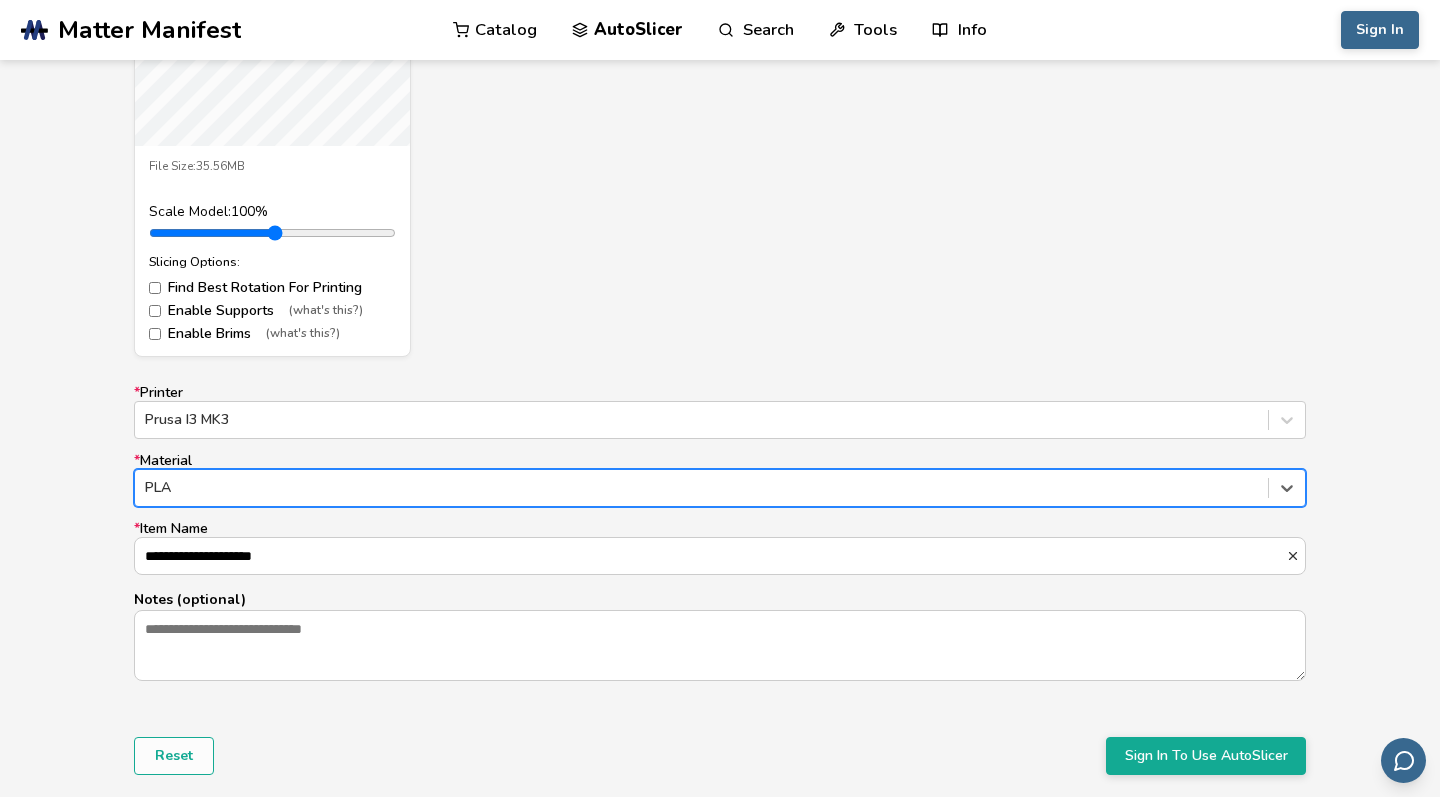 scroll, scrollTop: 1018, scrollLeft: 0, axis: vertical 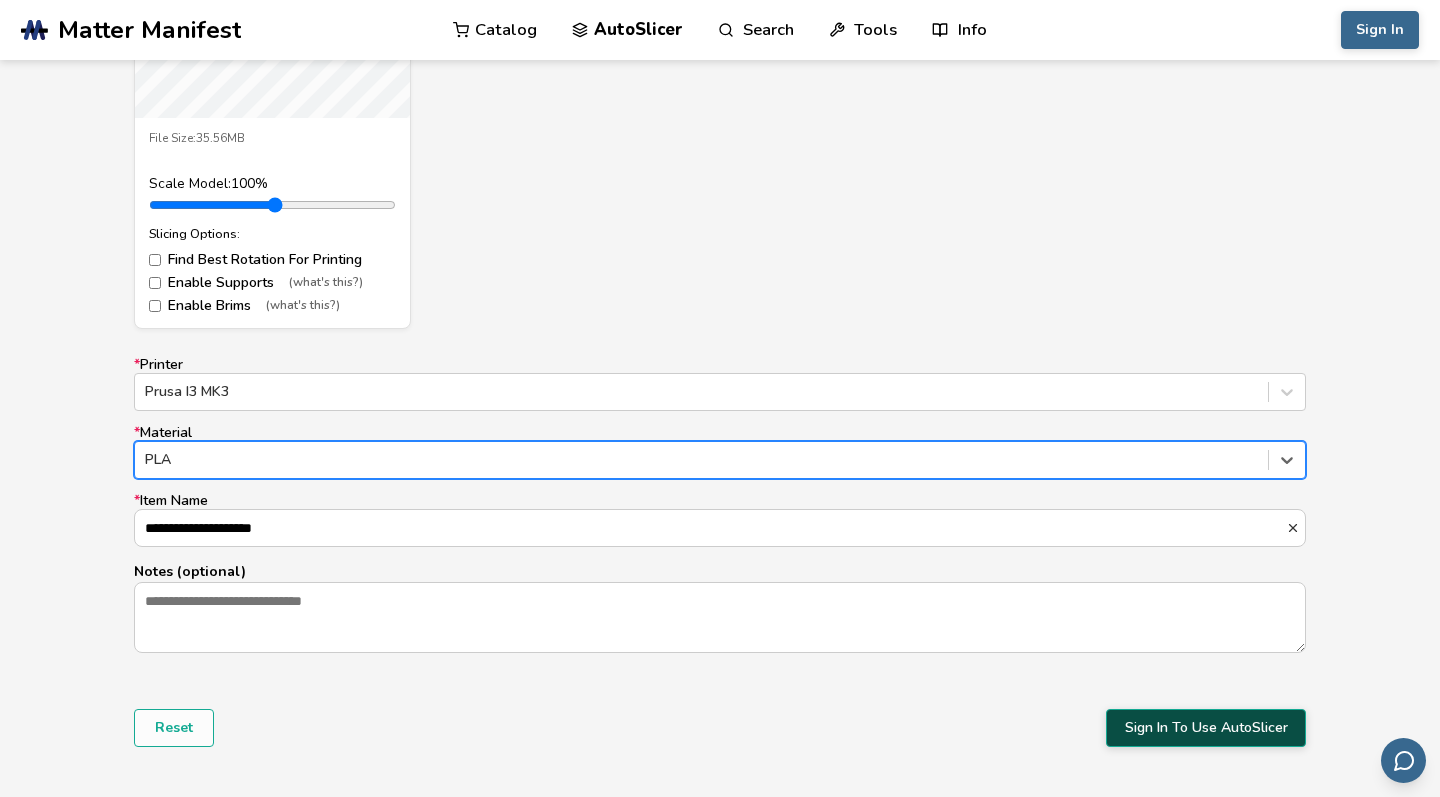 click on "Sign In To Use AutoSlicer" at bounding box center [1206, 728] 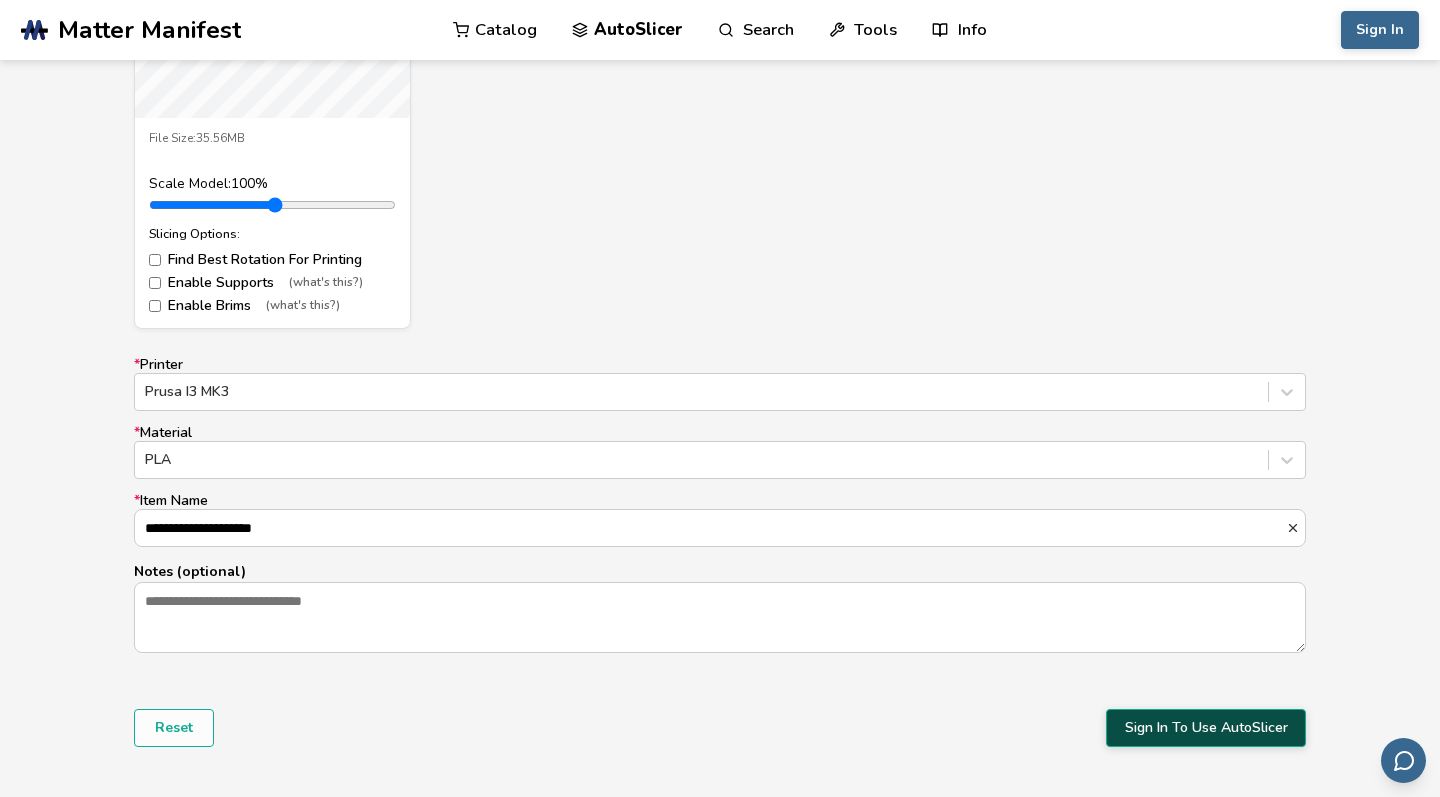 scroll, scrollTop: 0, scrollLeft: 0, axis: both 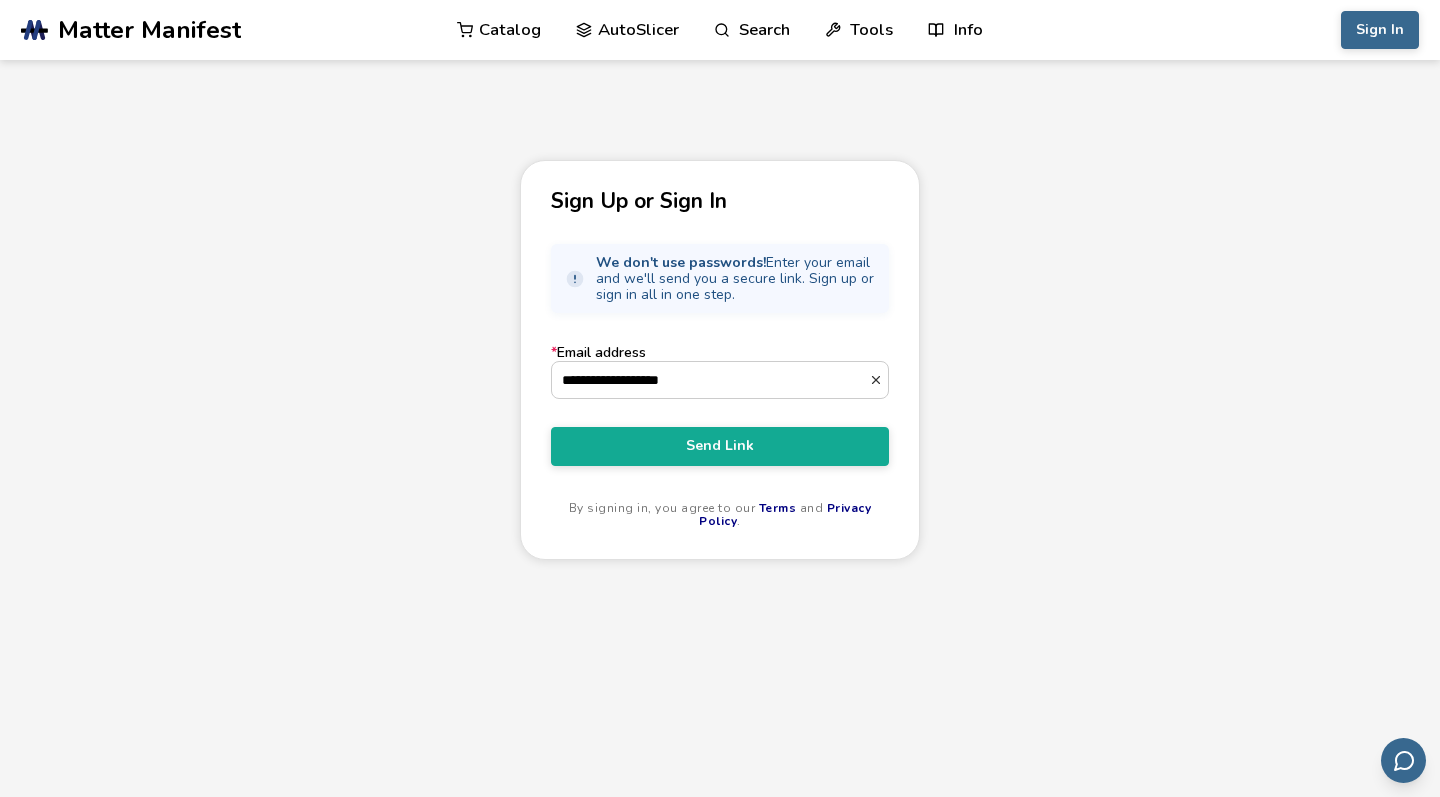 type on "**********" 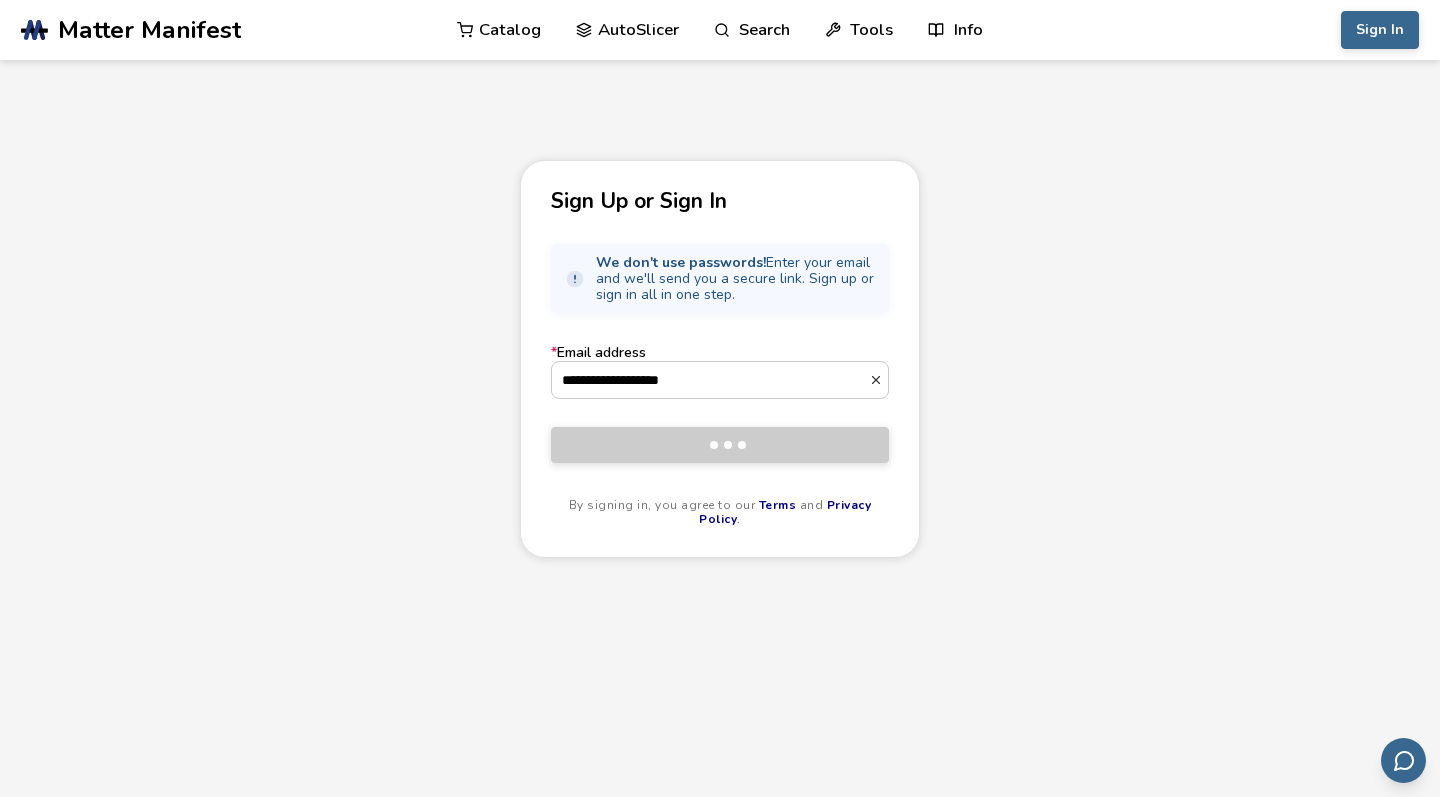 type 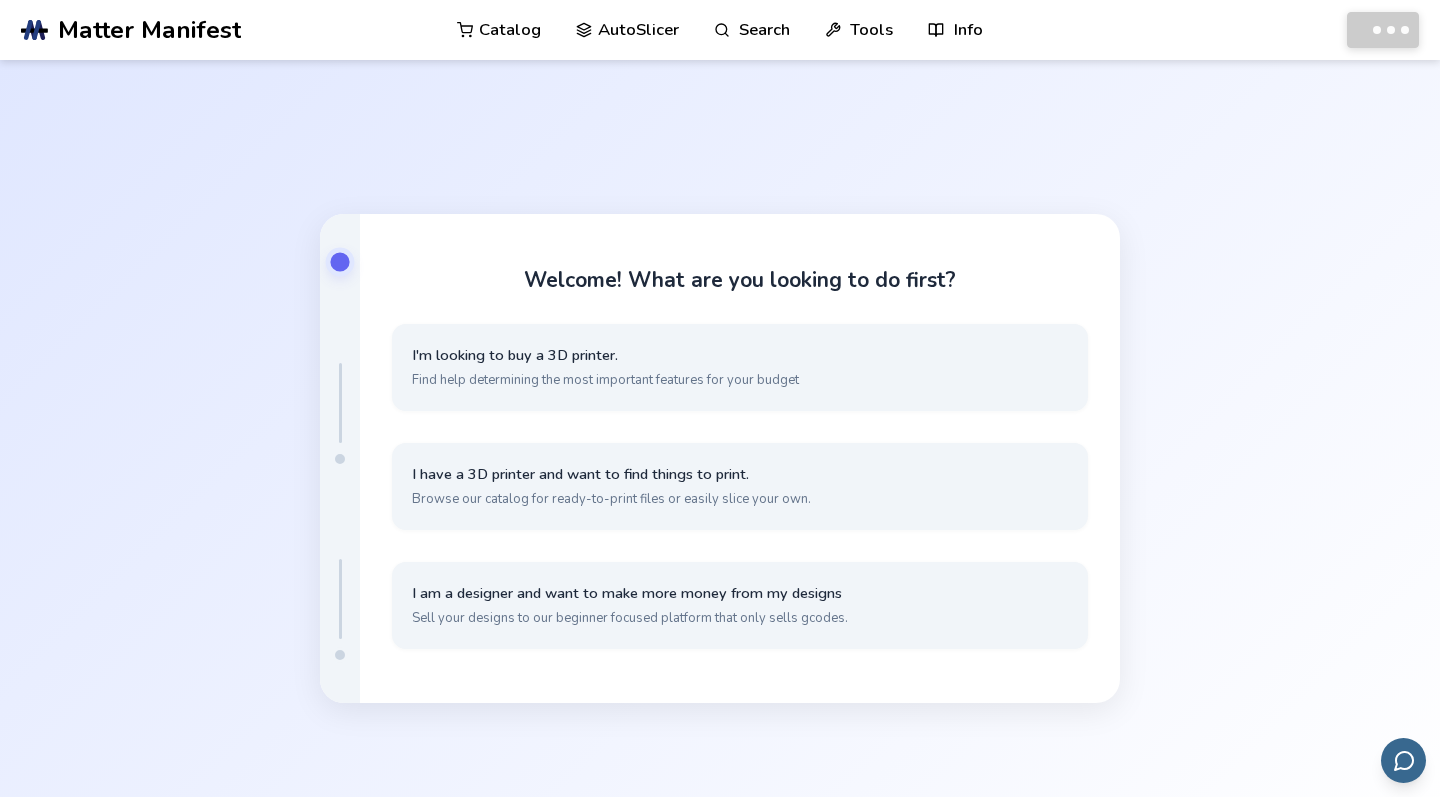 scroll, scrollTop: 0, scrollLeft: 0, axis: both 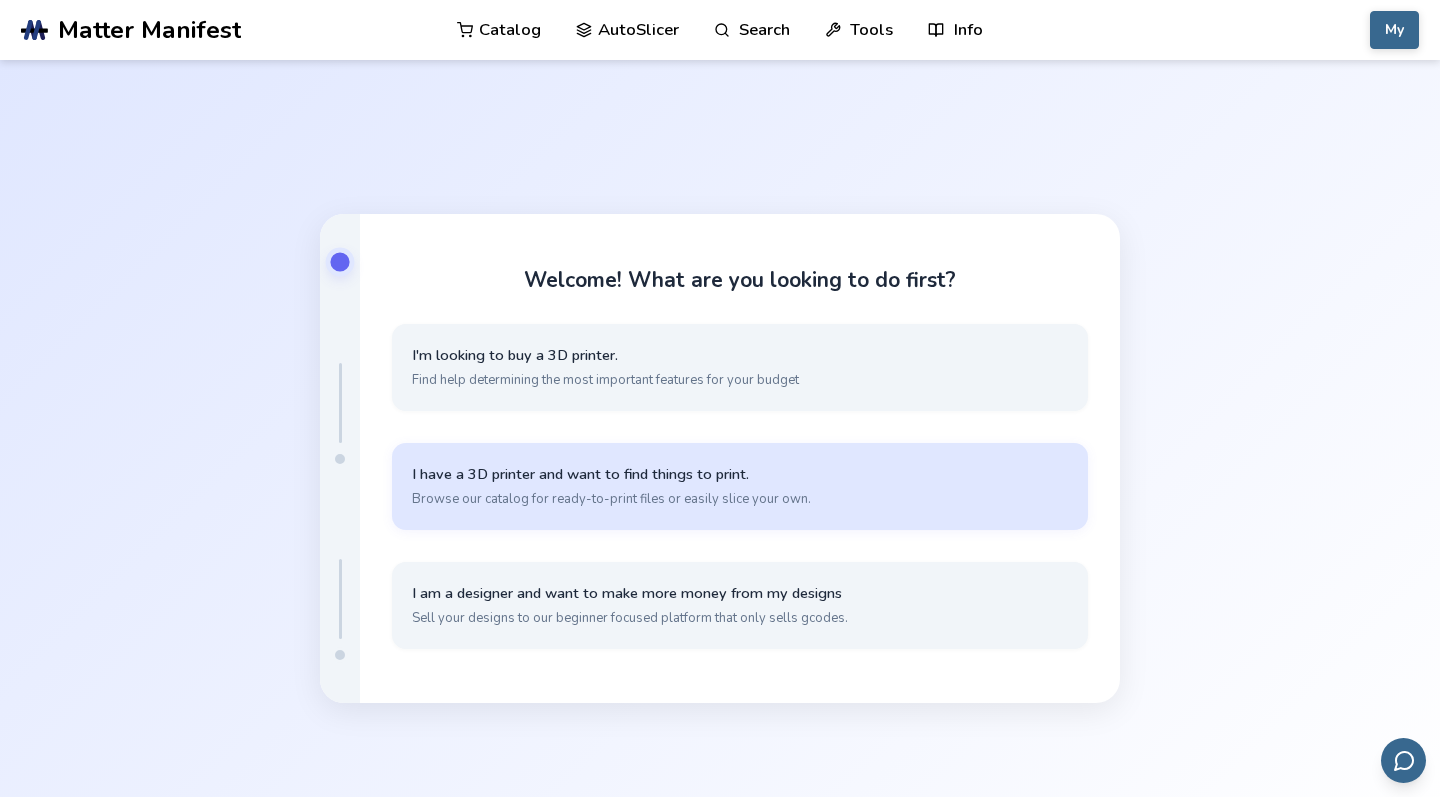 click on "I have a 3D printer and want to find things to print. Browse our catalog for ready-to-print files or easily slice your own." at bounding box center [740, 486] 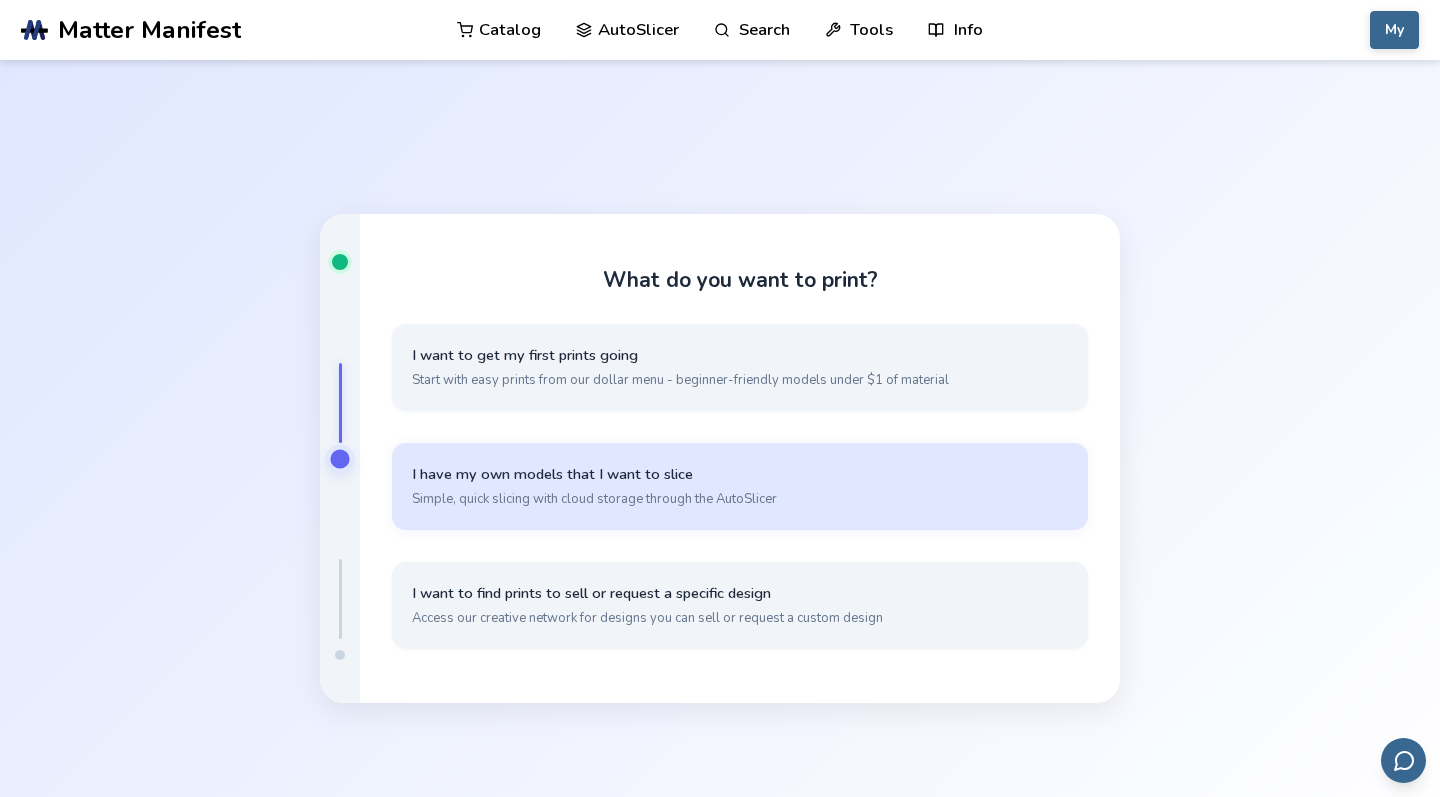 click on "I have my own models that I want to slice Simple, quick slicing with cloud storage through the AutoSlicer" at bounding box center (740, 486) 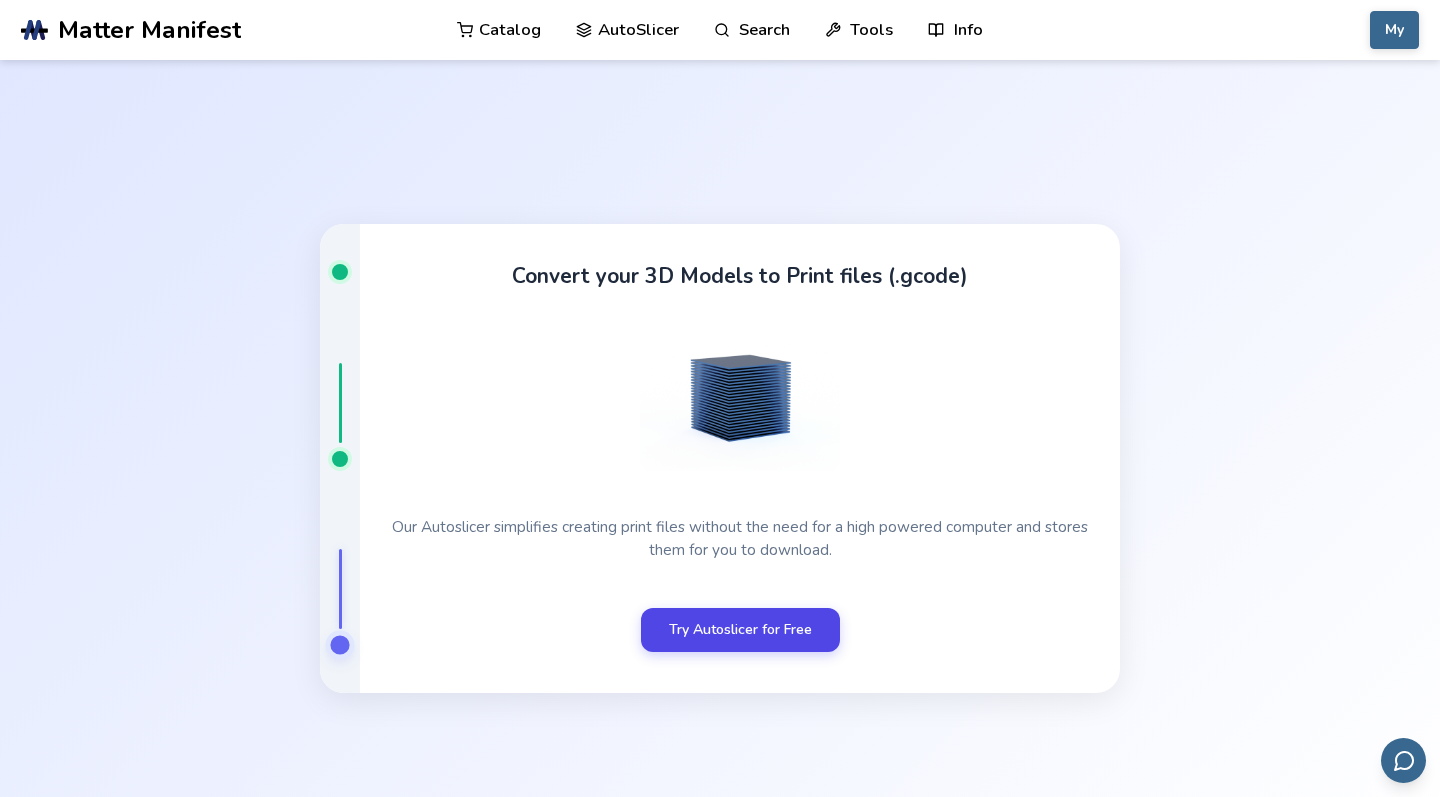 click on "Try Autoslicer for Free" at bounding box center [740, 630] 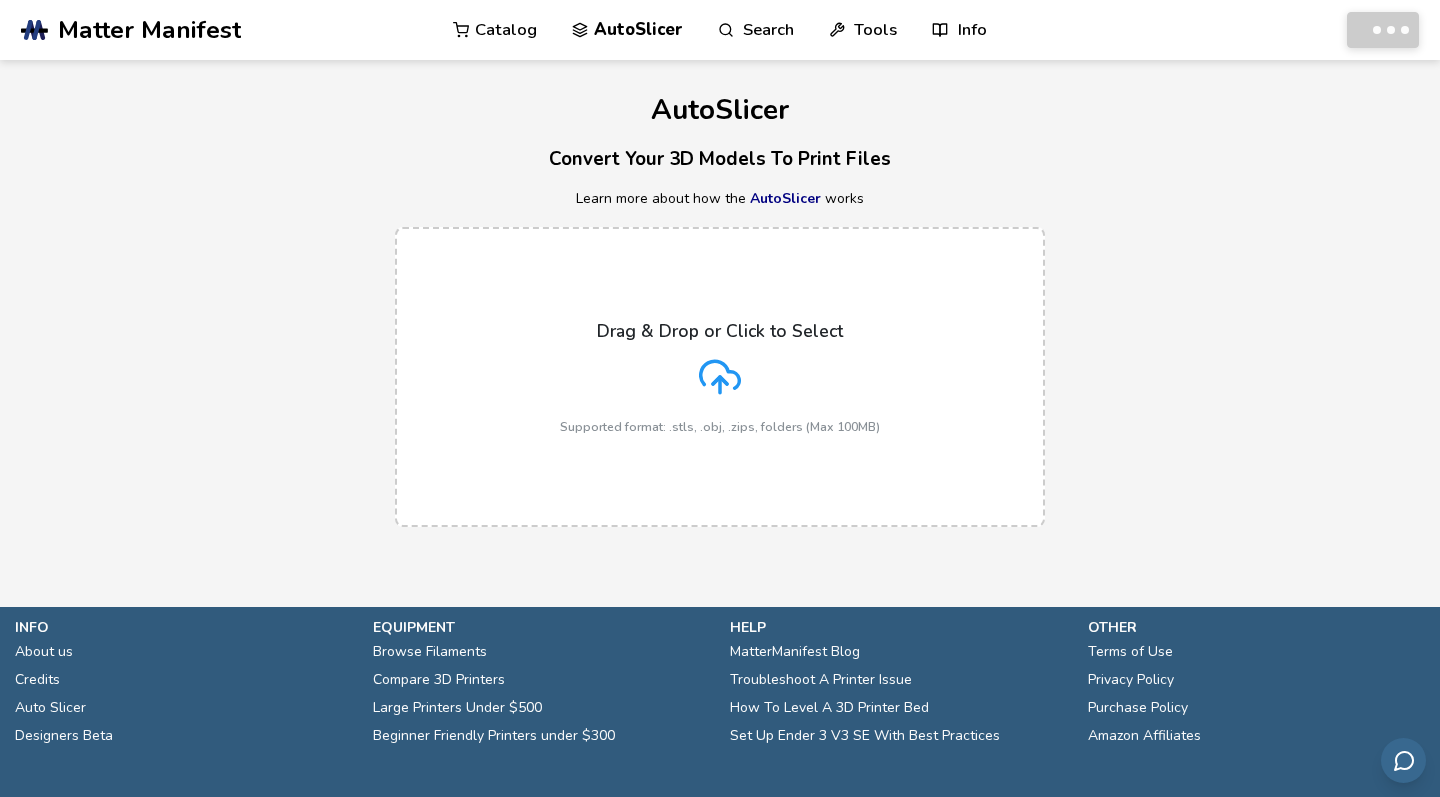 click on "Drag & Drop or Click to Select Supported format: .stls, .obj, .zips, folders (Max 100MB)" at bounding box center [720, 377] 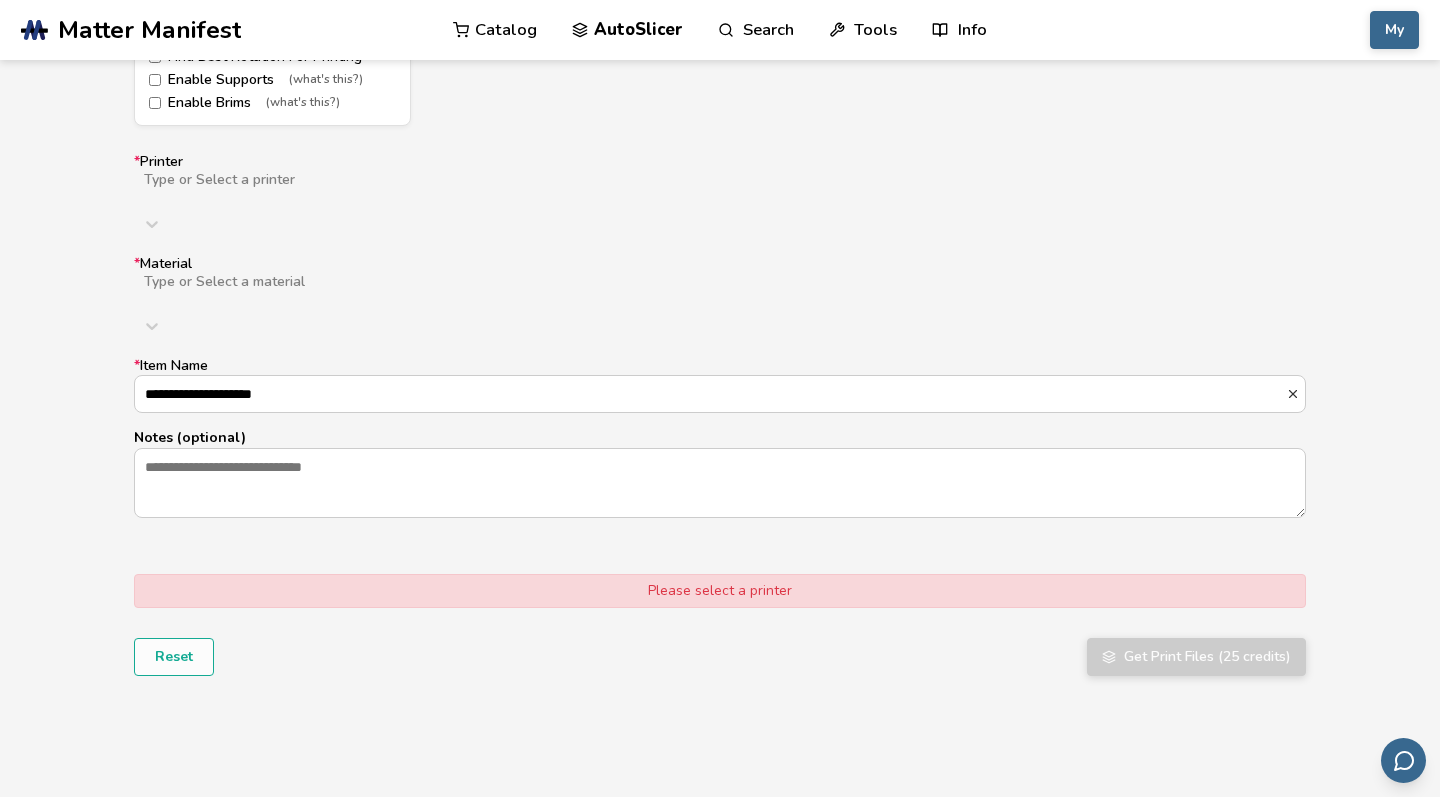 scroll, scrollTop: 1197, scrollLeft: 0, axis: vertical 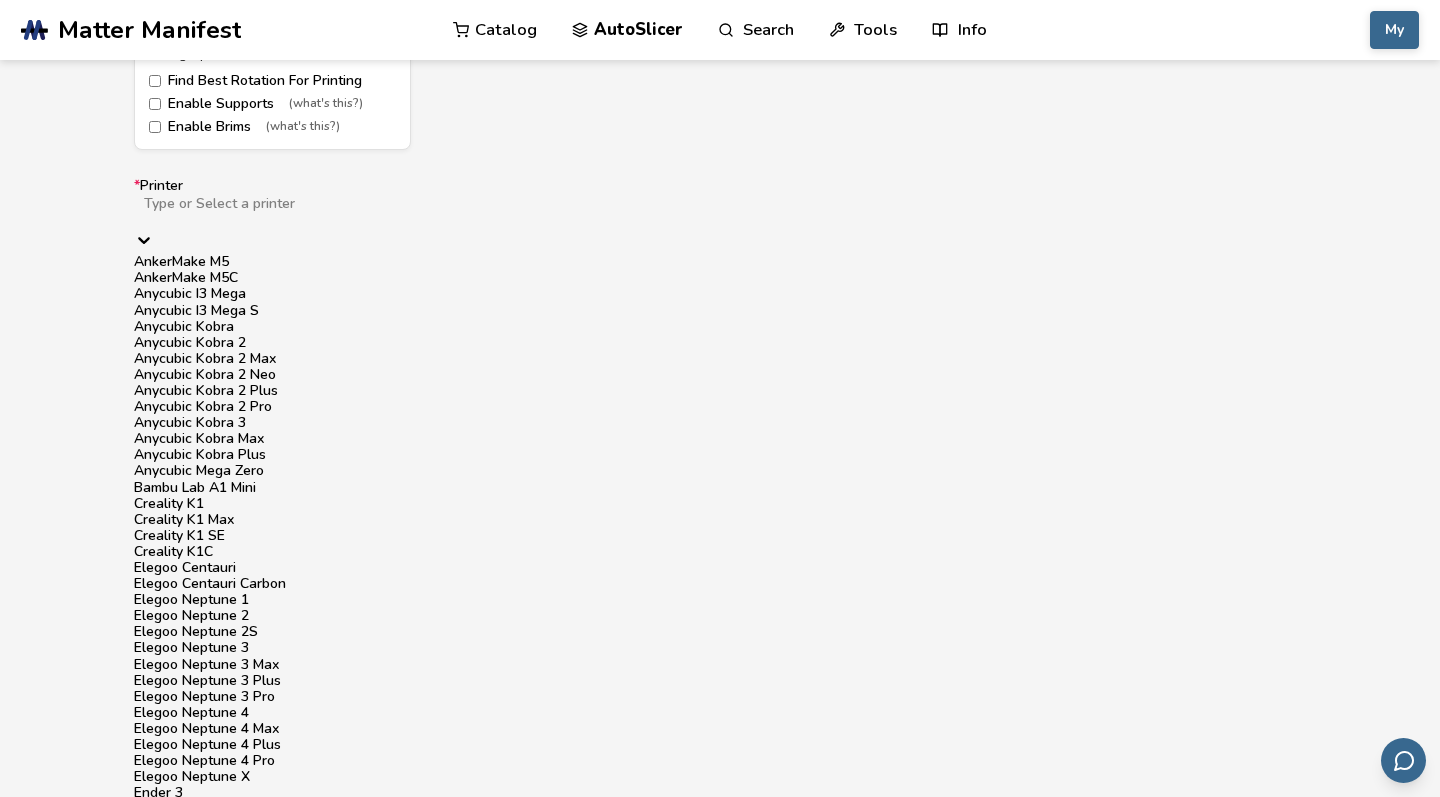 click at bounding box center [460, 220] 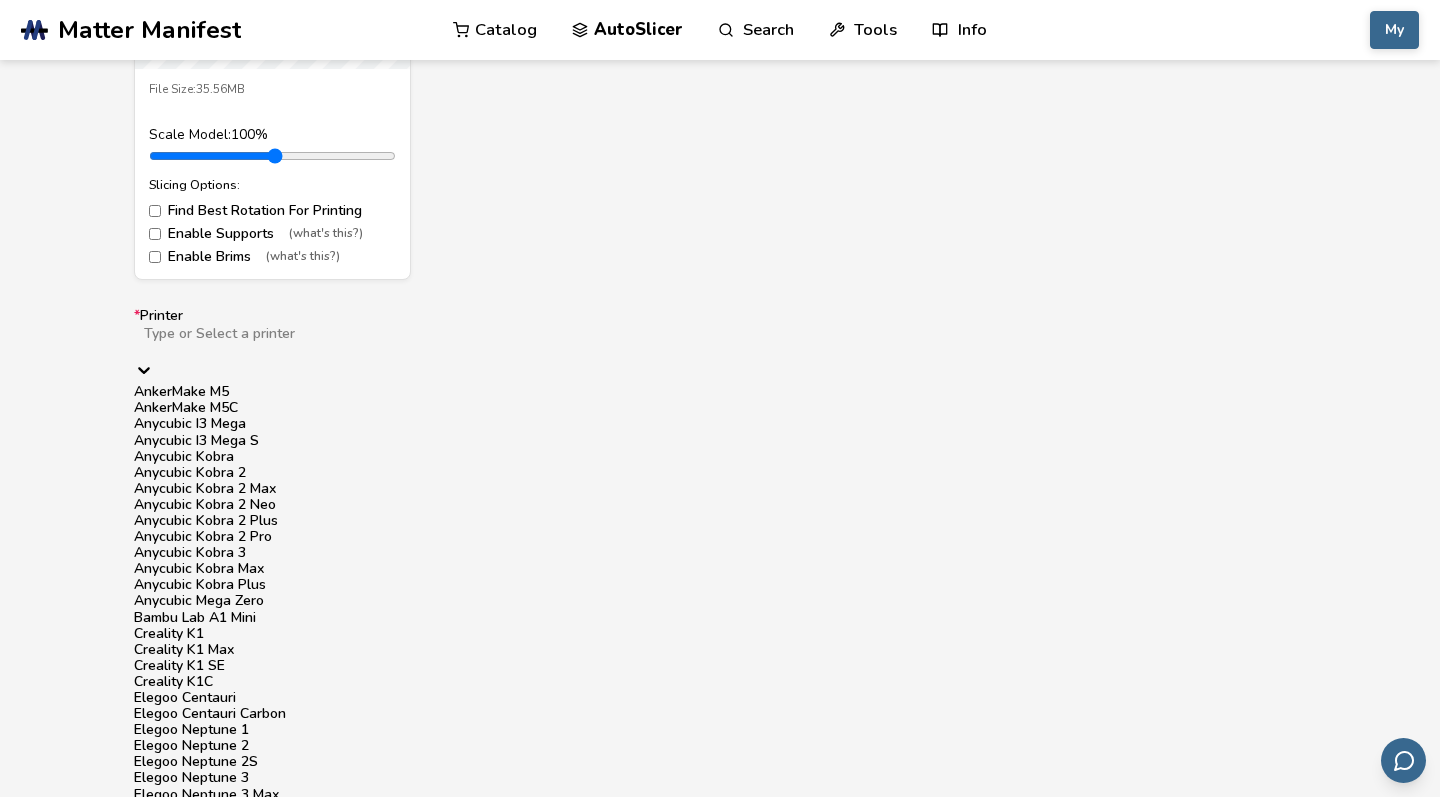 scroll, scrollTop: 1057, scrollLeft: 0, axis: vertical 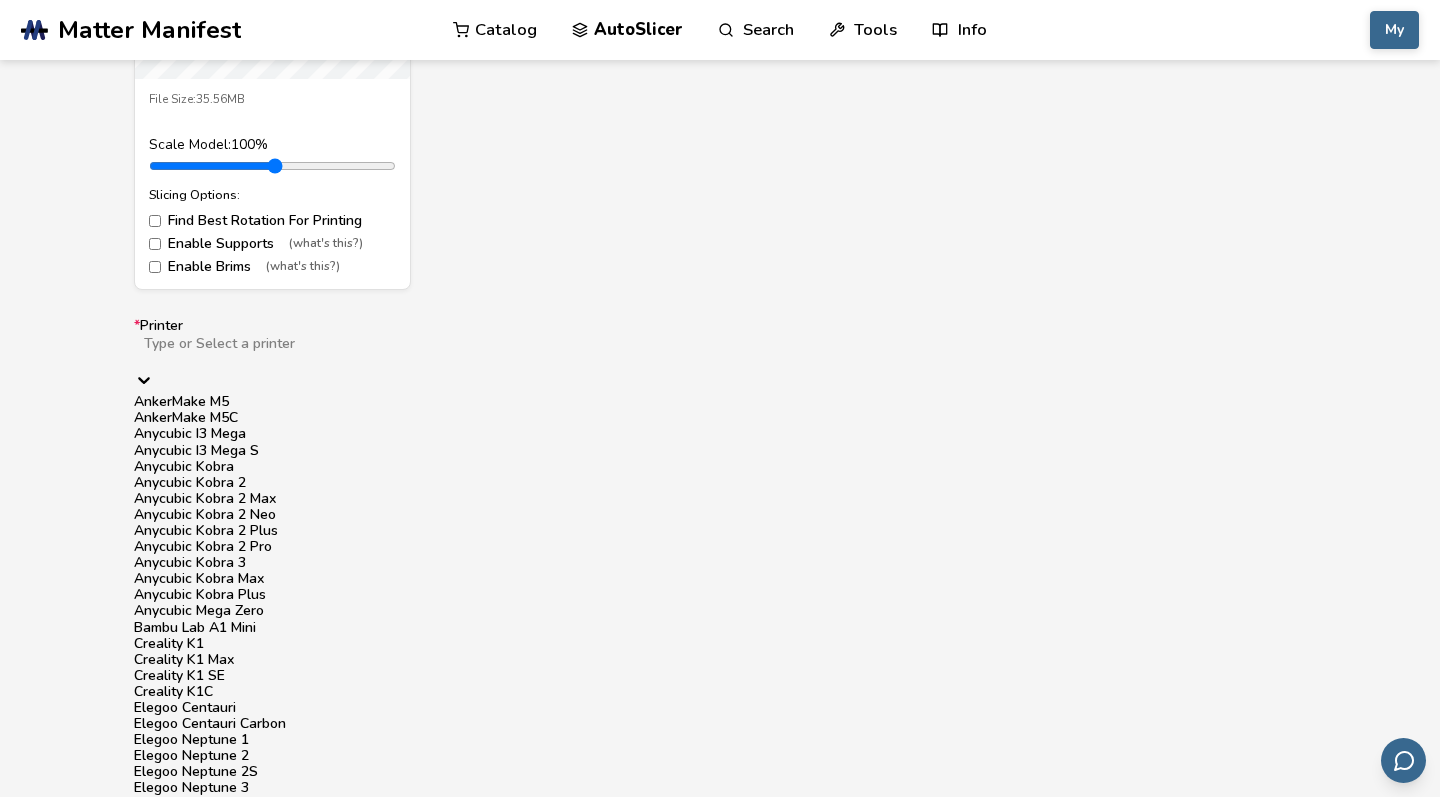 click on "Prusa I3 MK3" at bounding box center (720, 1255) 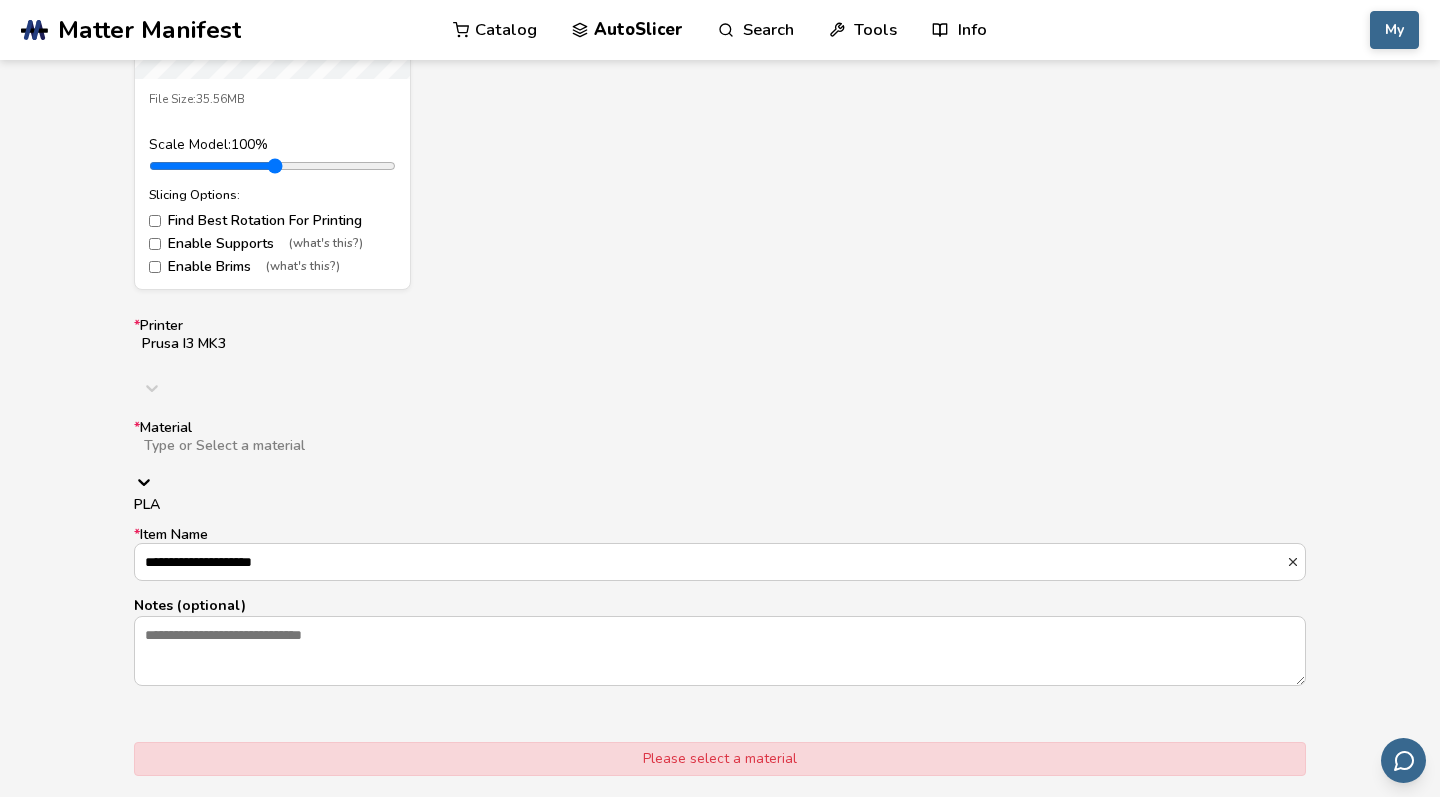 click on "Type or Select a material" at bounding box center [720, 454] 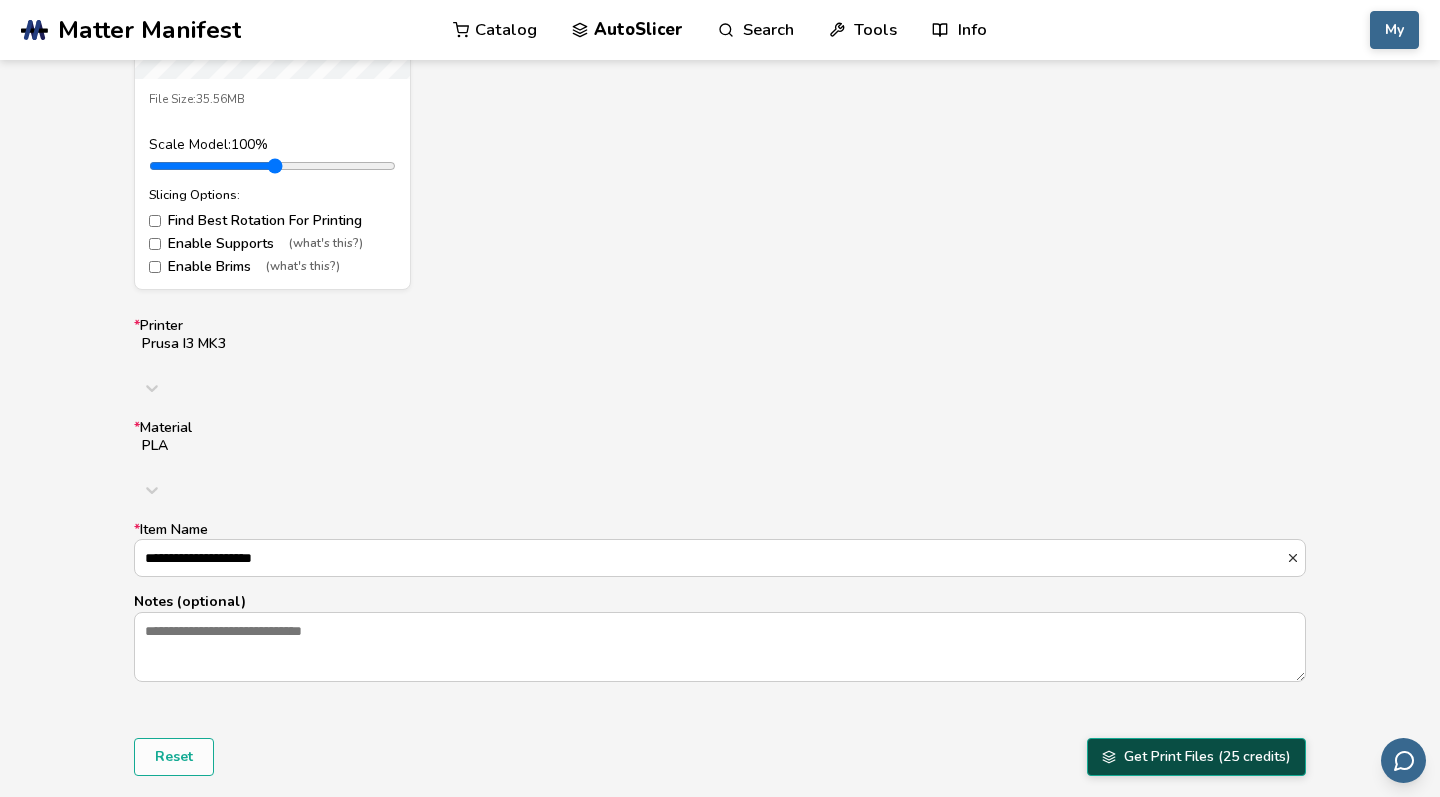 click on "Get Print Files (25 credits)" at bounding box center [1196, 757] 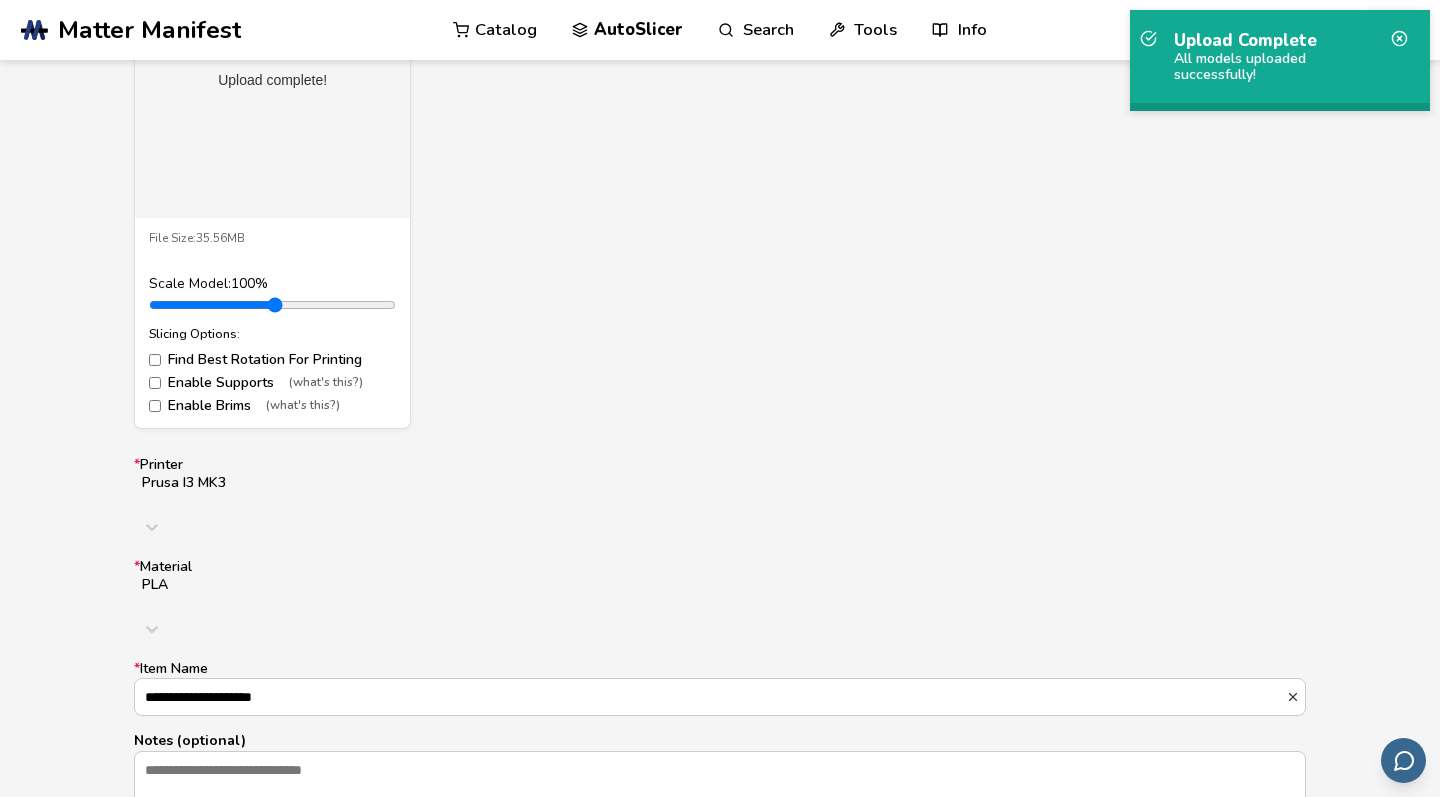 scroll, scrollTop: 1399, scrollLeft: 0, axis: vertical 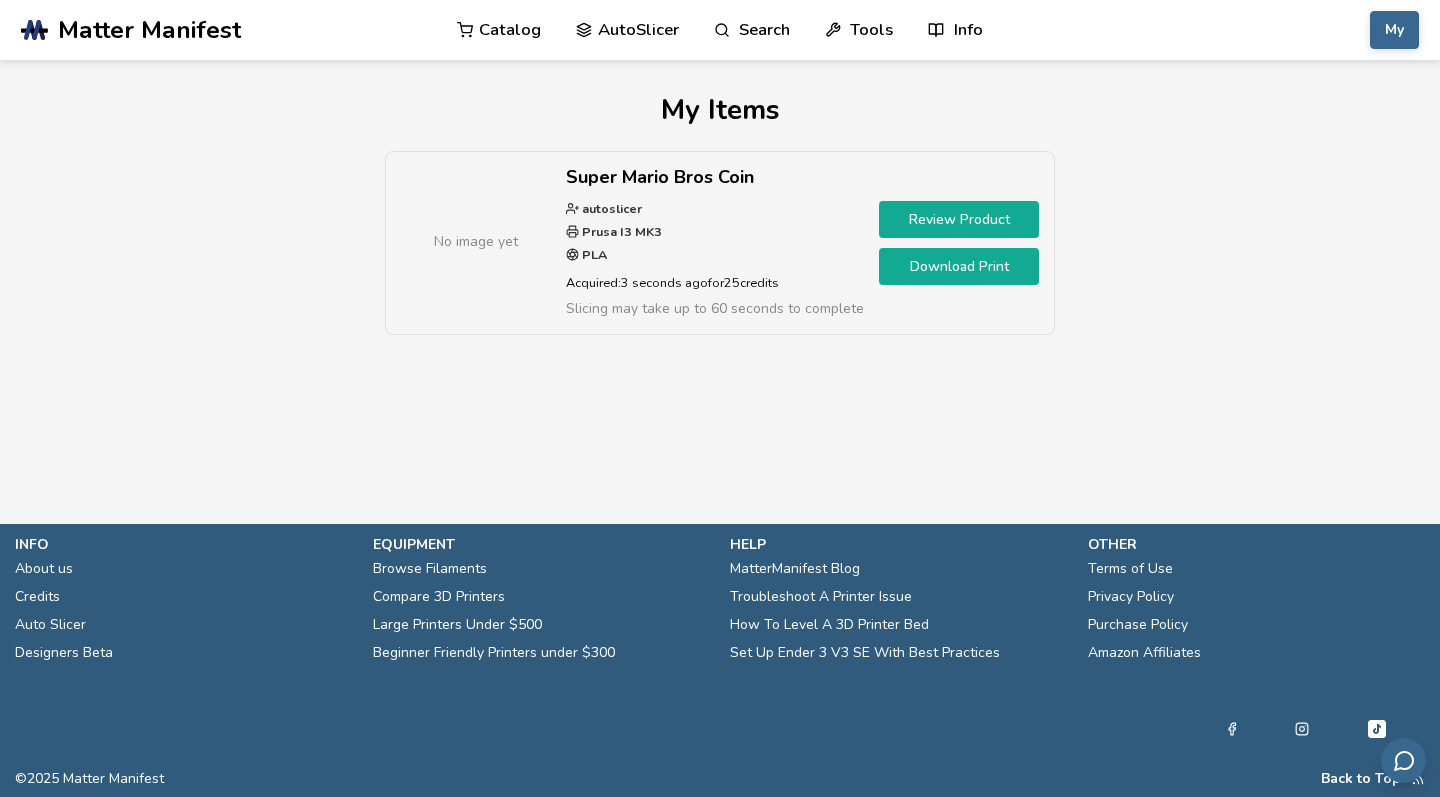 click on "Download Print" at bounding box center [959, 266] 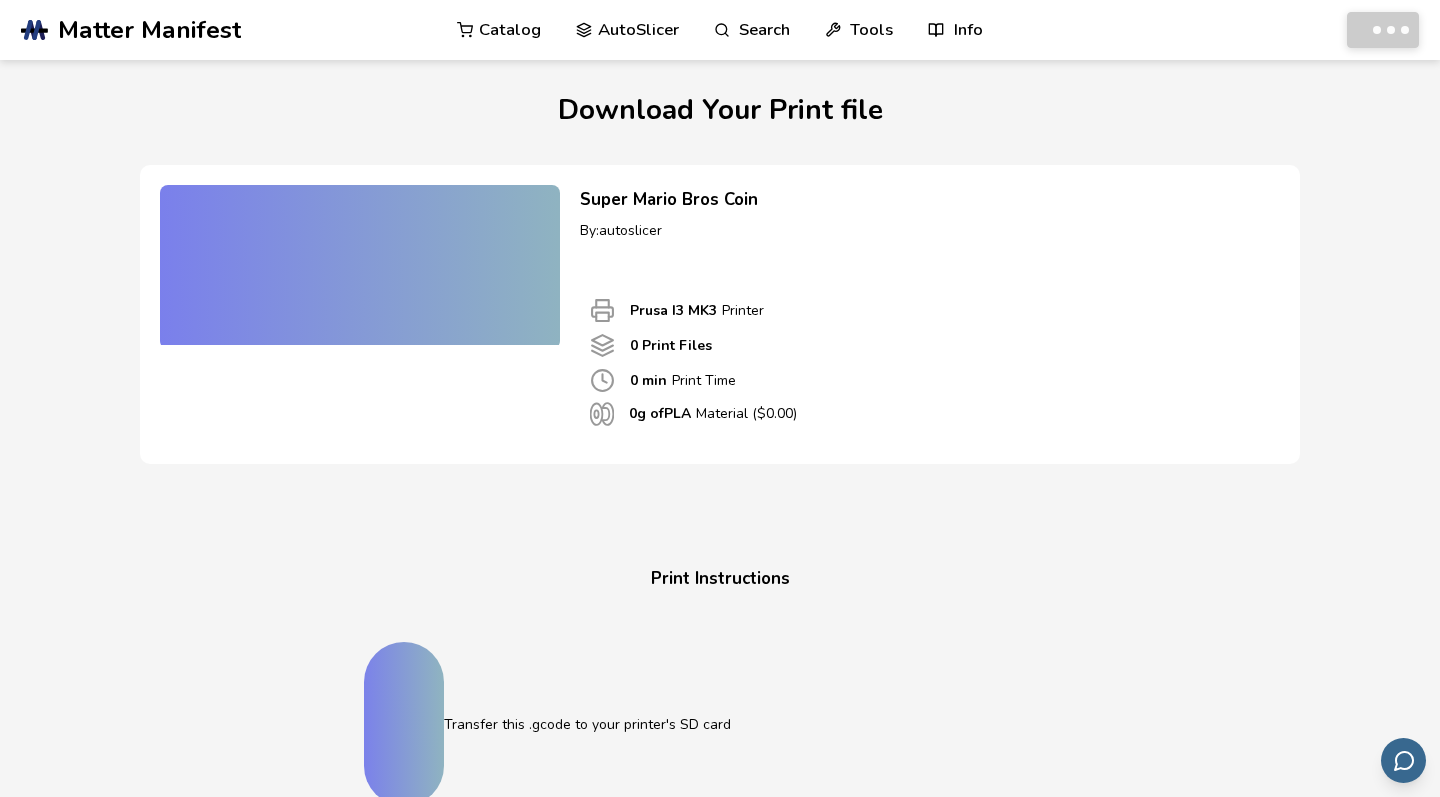 scroll, scrollTop: 0, scrollLeft: 0, axis: both 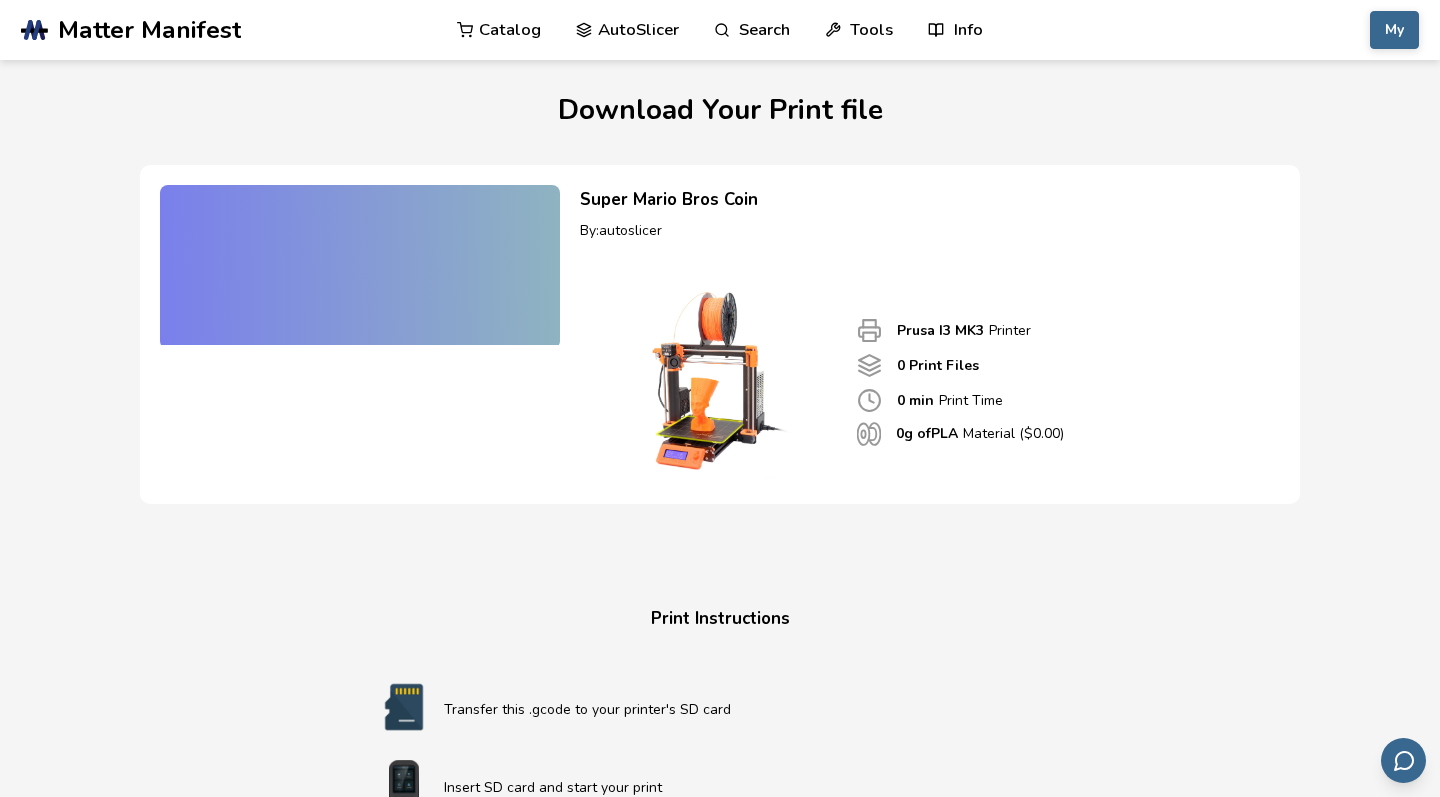 click at bounding box center (713, 379) 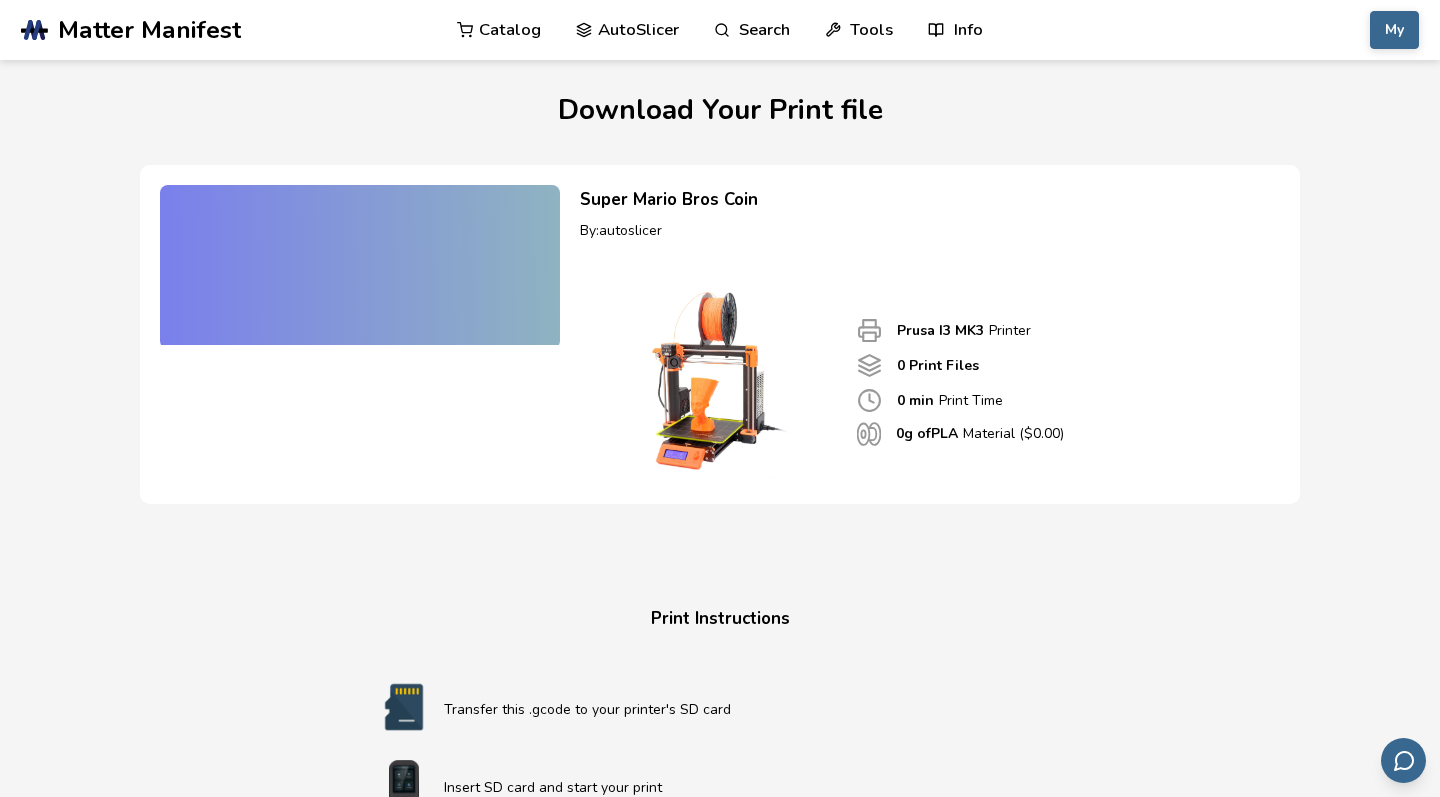 scroll, scrollTop: 0, scrollLeft: 0, axis: both 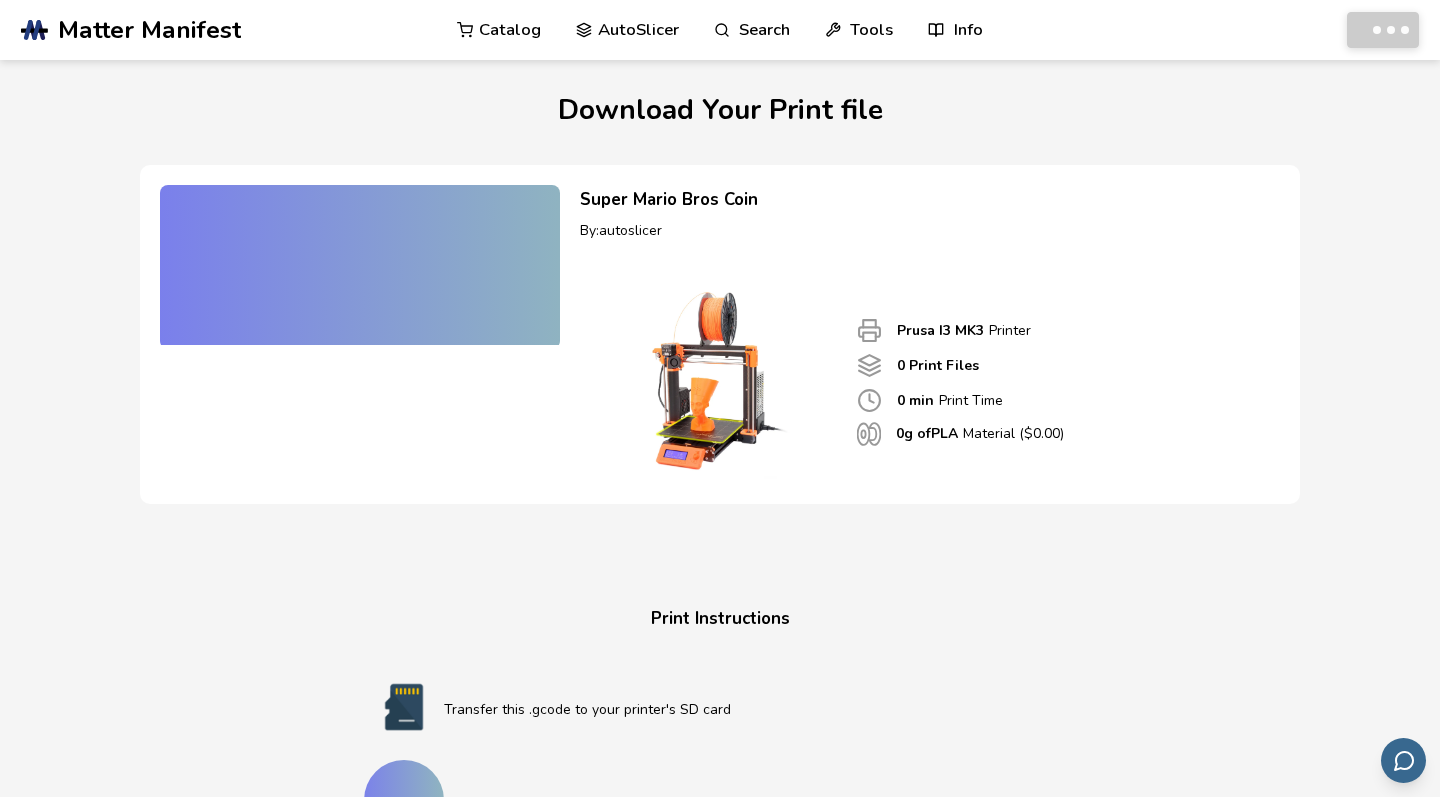 click at bounding box center [360, 265] 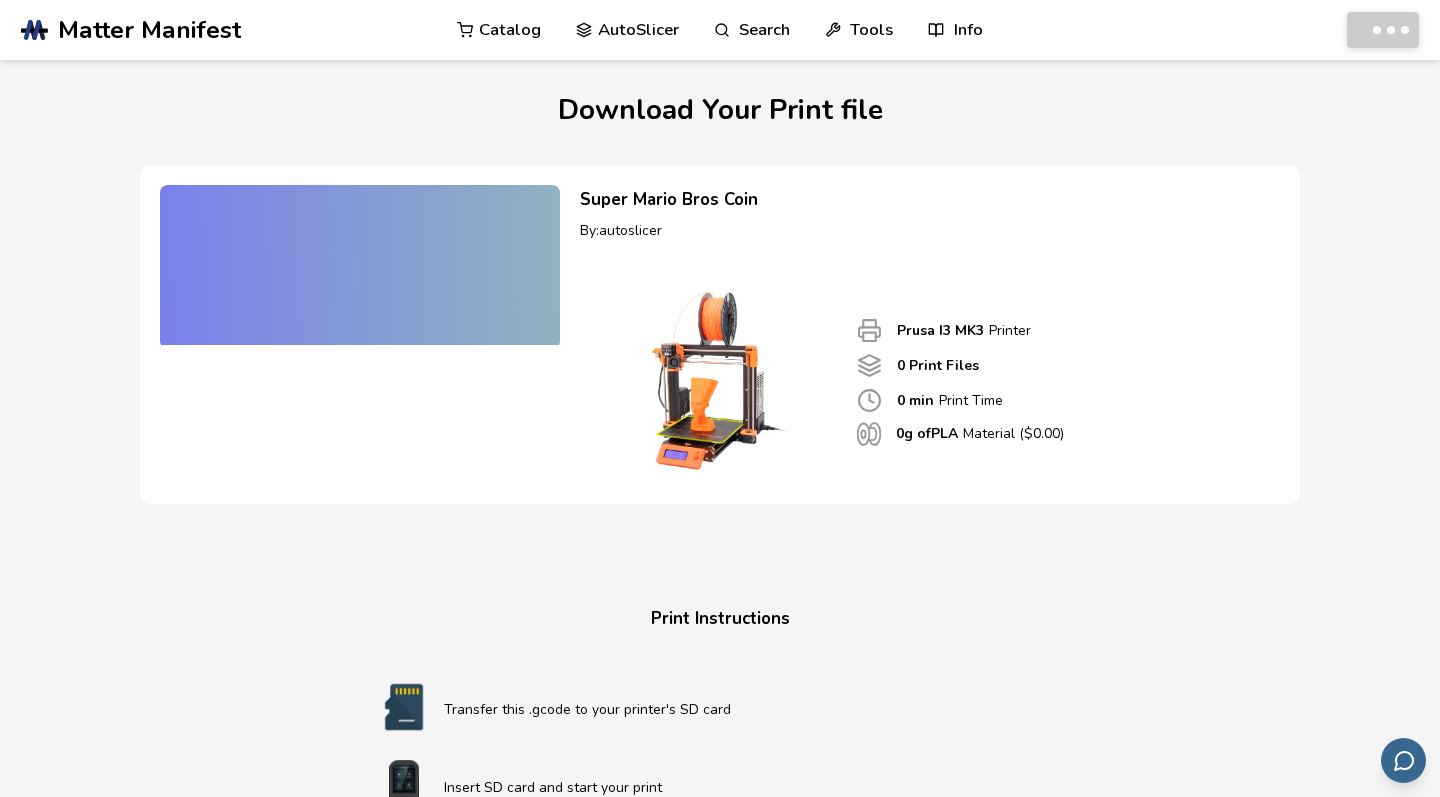 scroll, scrollTop: 0, scrollLeft: 0, axis: both 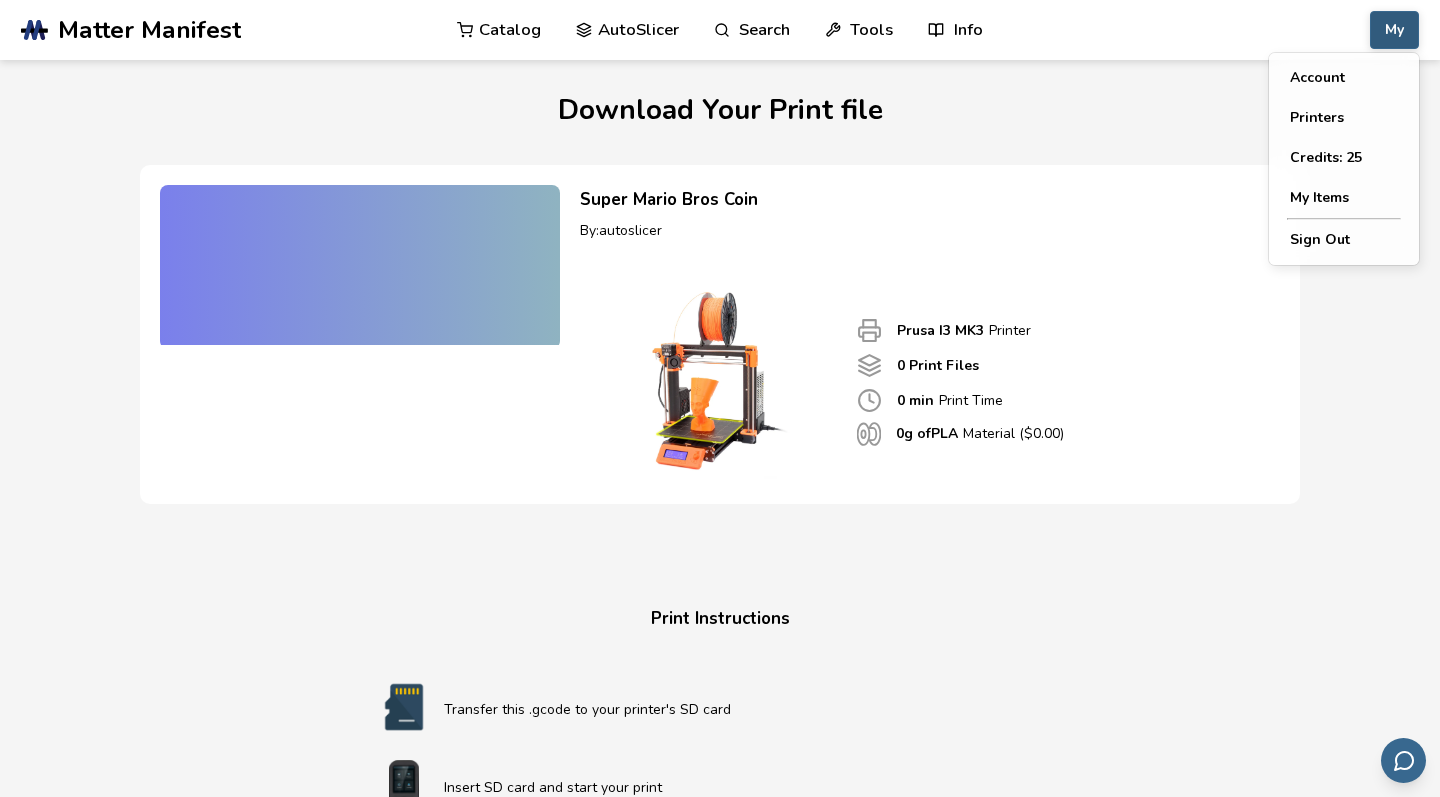 click on "My" at bounding box center (1394, 30) 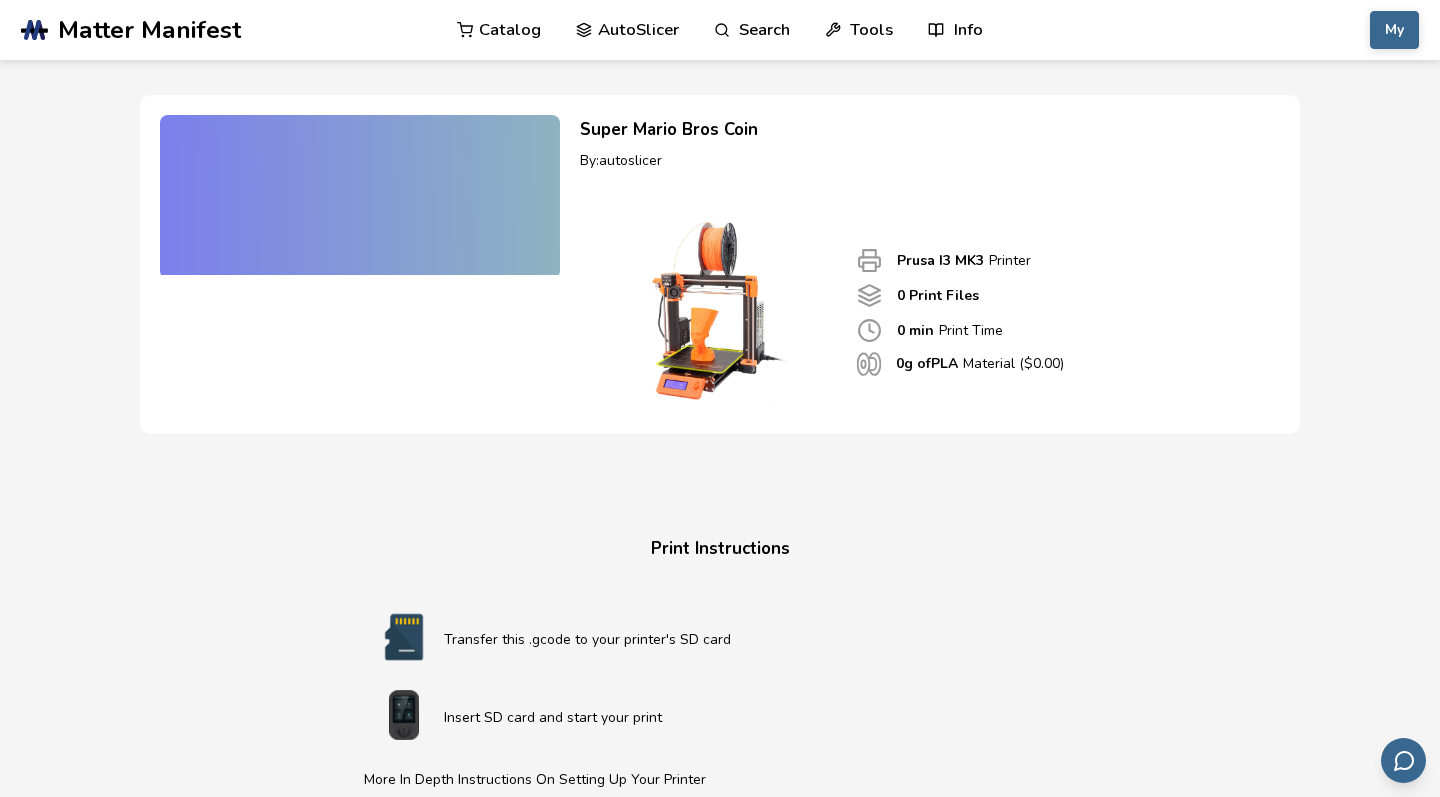 scroll, scrollTop: 72, scrollLeft: 0, axis: vertical 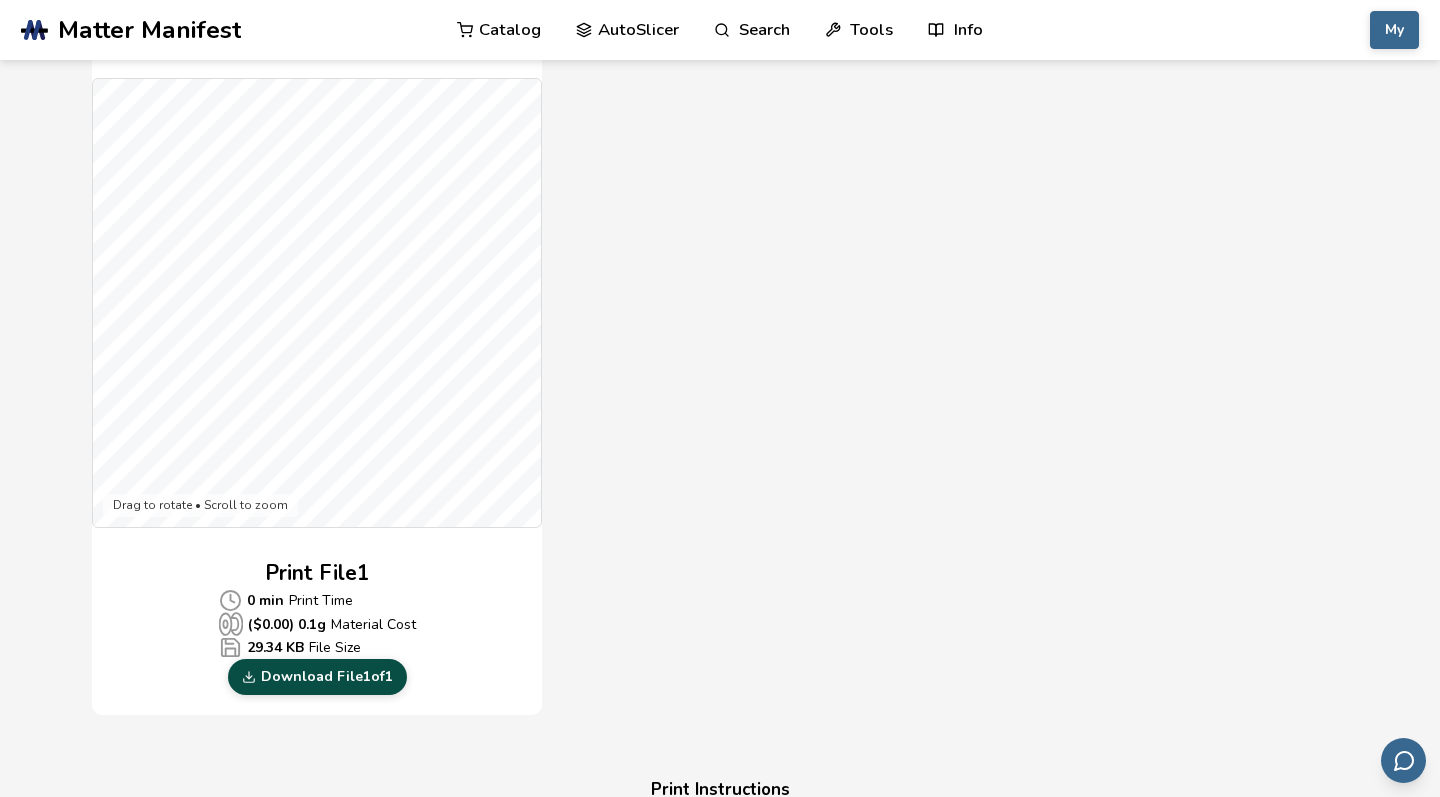 click on "Download File  1  of  1" at bounding box center [317, 677] 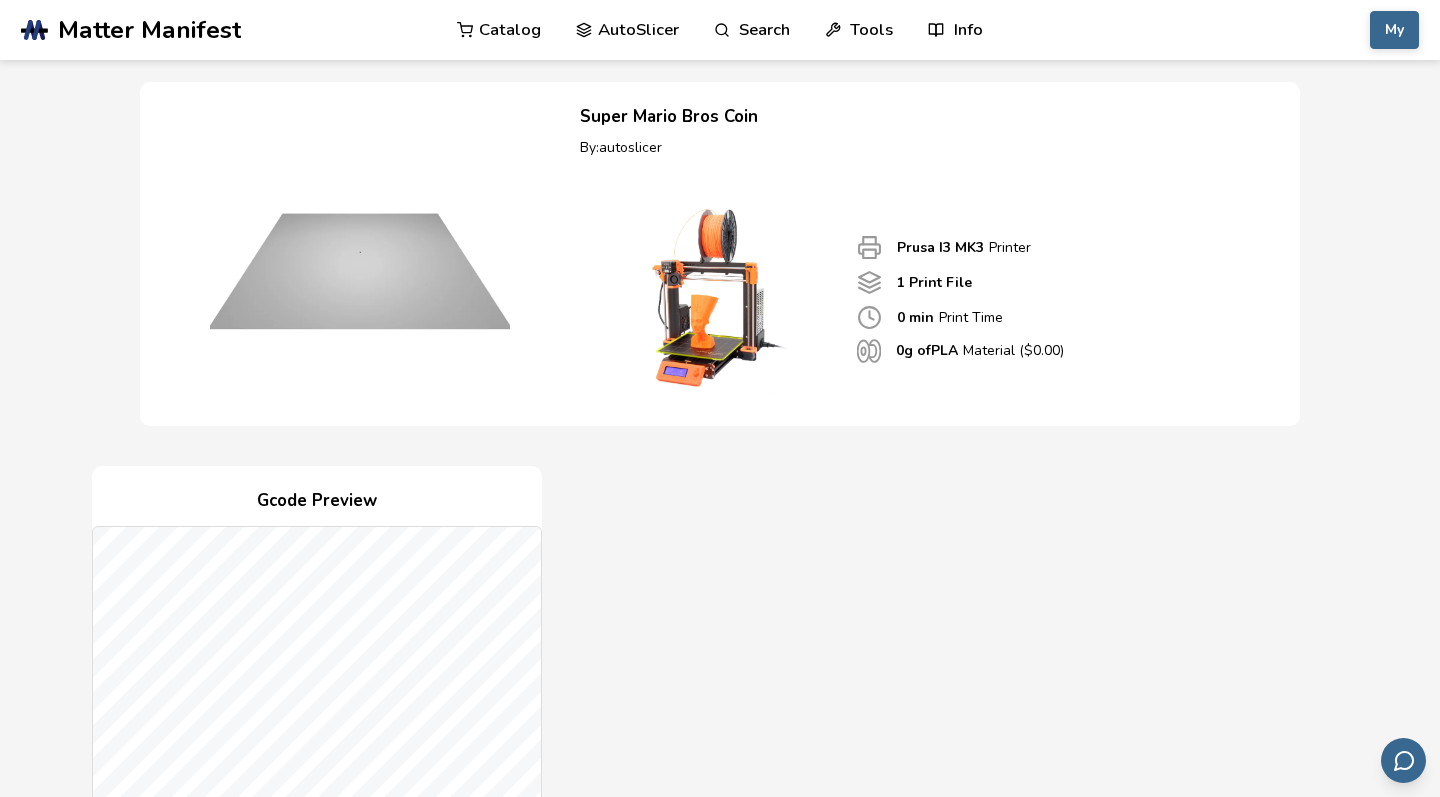 scroll, scrollTop: 78, scrollLeft: 0, axis: vertical 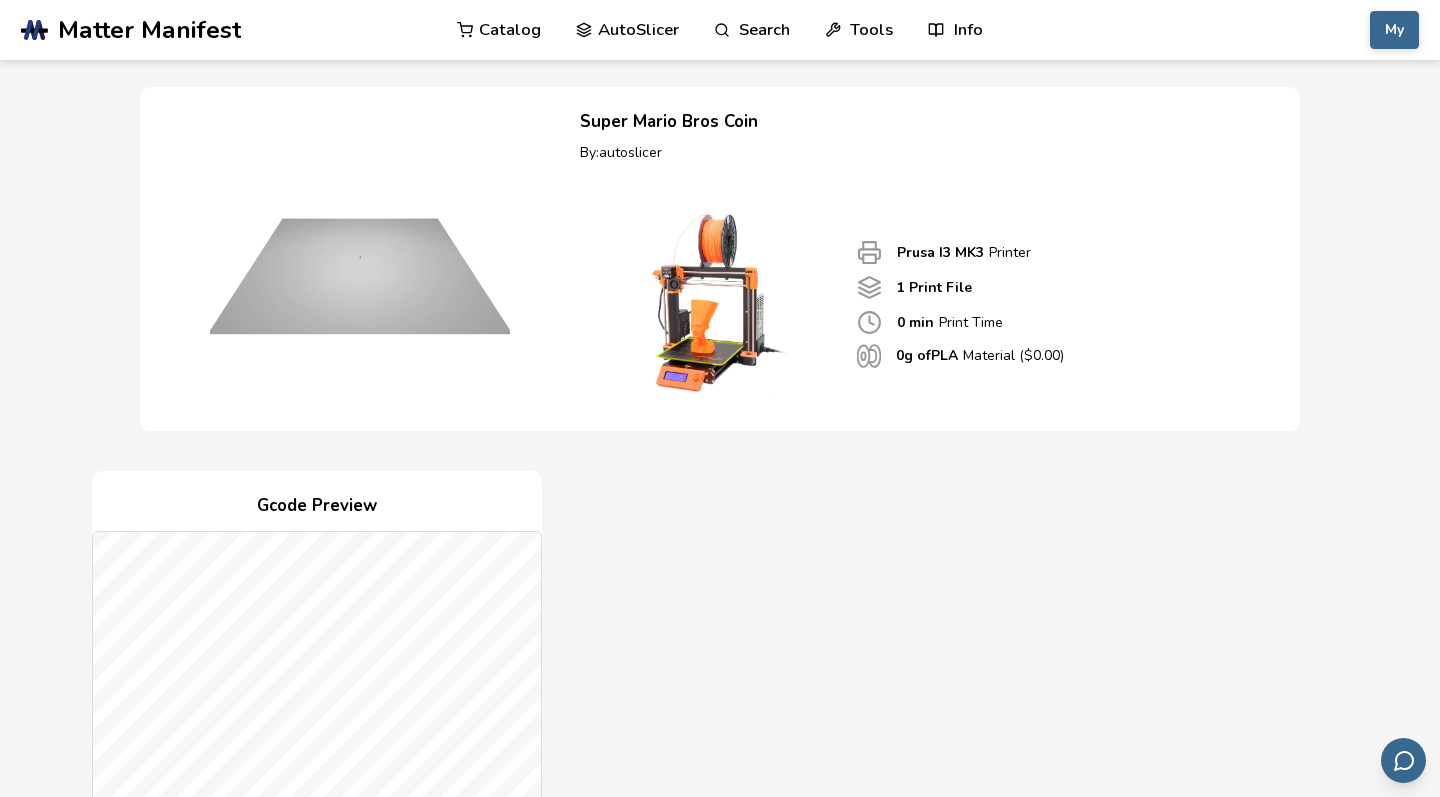 click at bounding box center (360, 257) 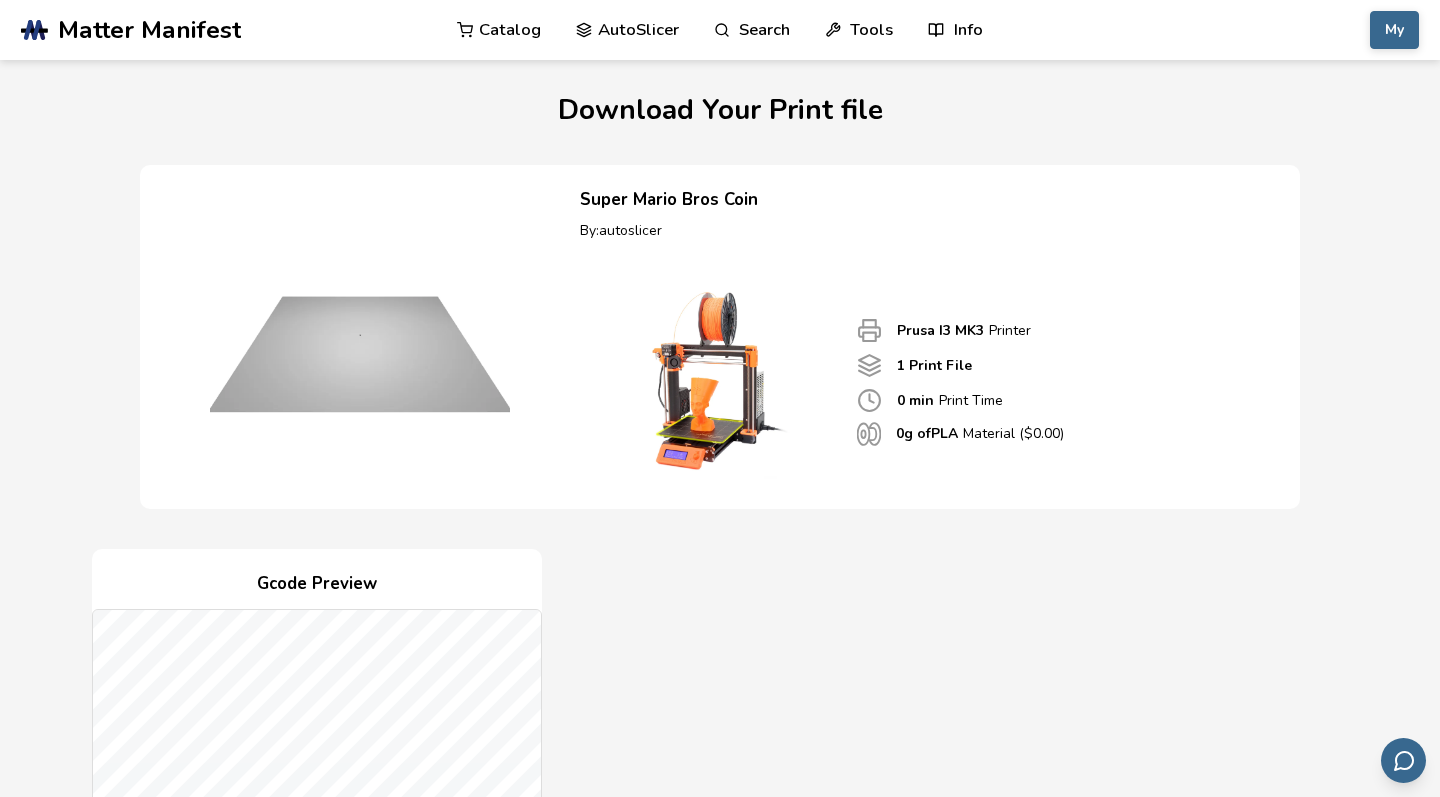 scroll, scrollTop: 0, scrollLeft: 0, axis: both 